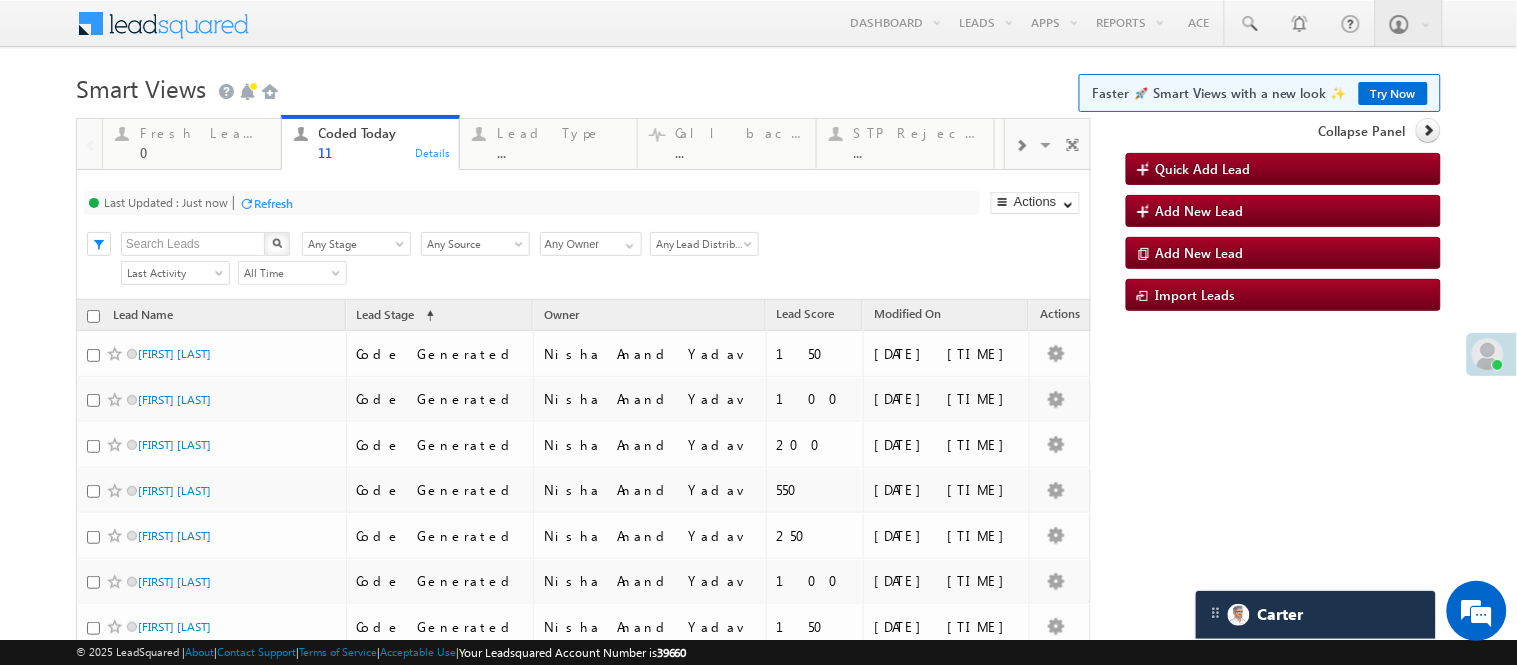 scroll, scrollTop: 0, scrollLeft: 0, axis: both 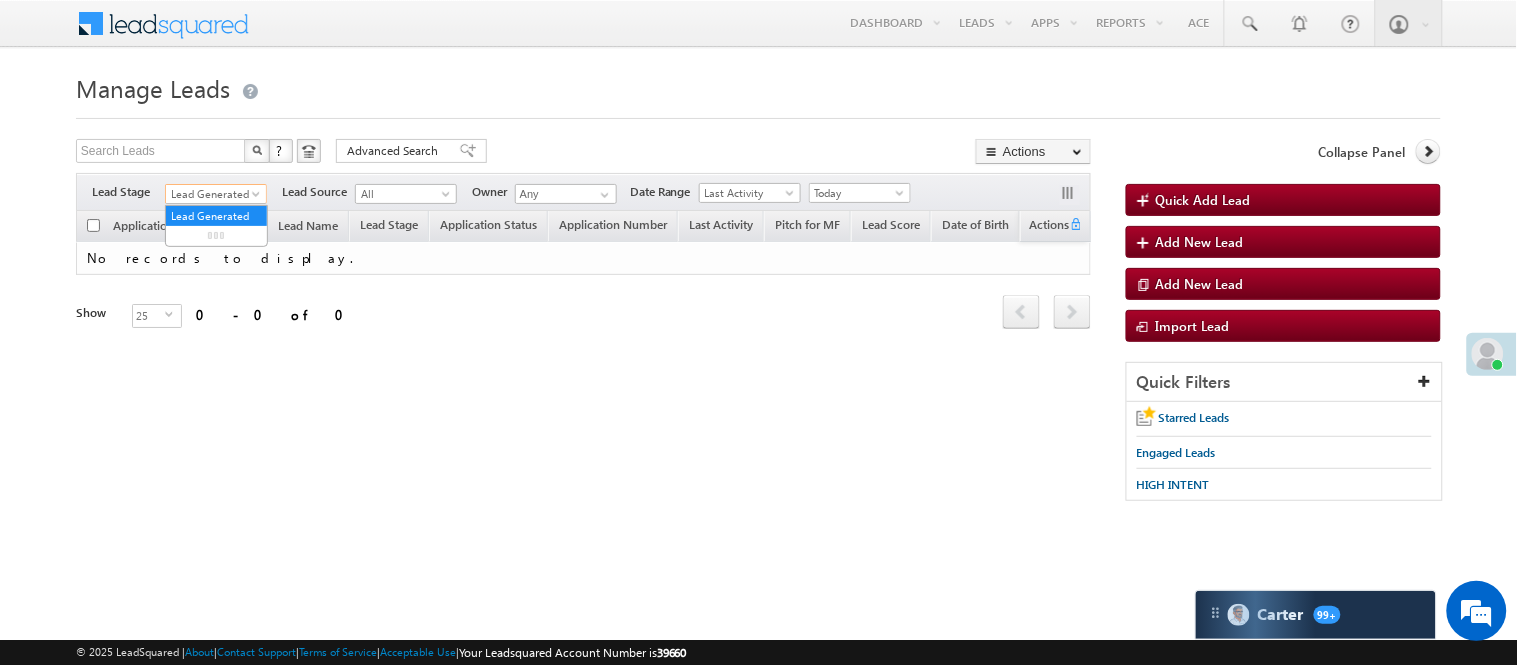 click on "Lead Generated" at bounding box center [213, 194] 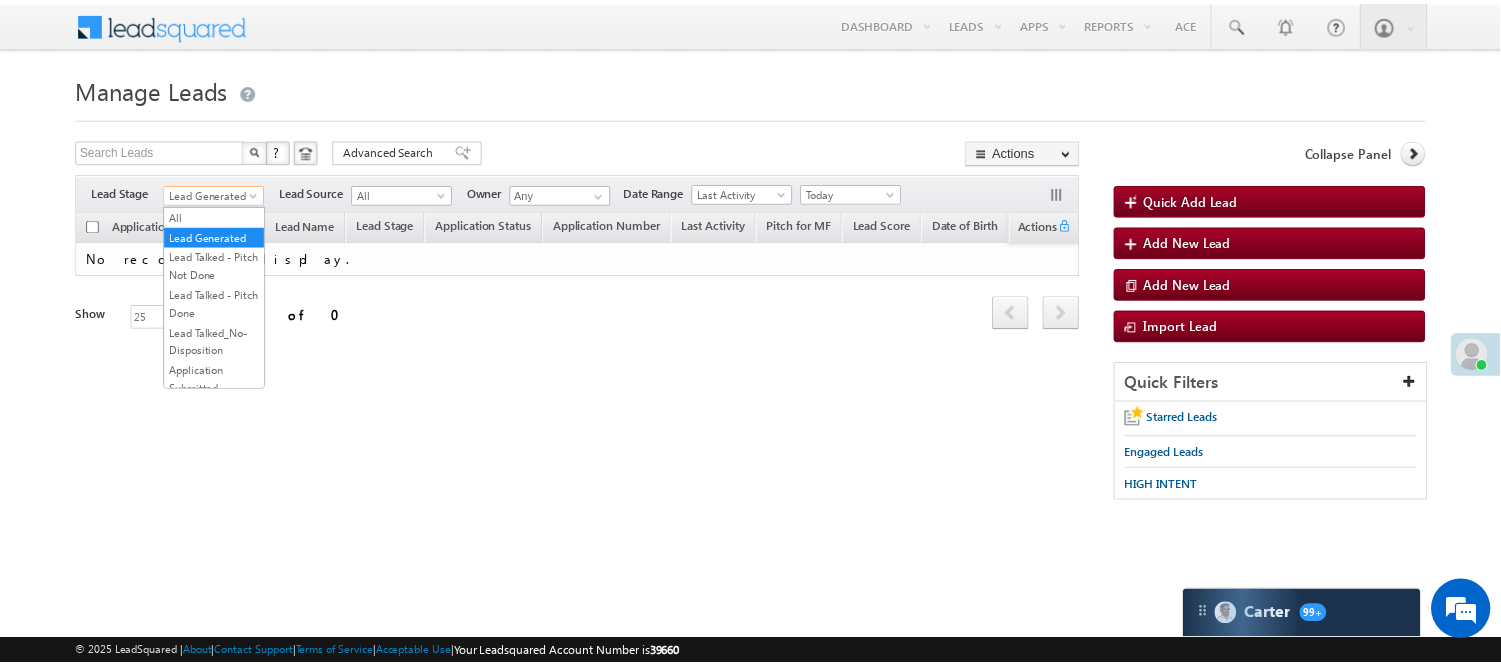 scroll, scrollTop: 496, scrollLeft: 0, axis: vertical 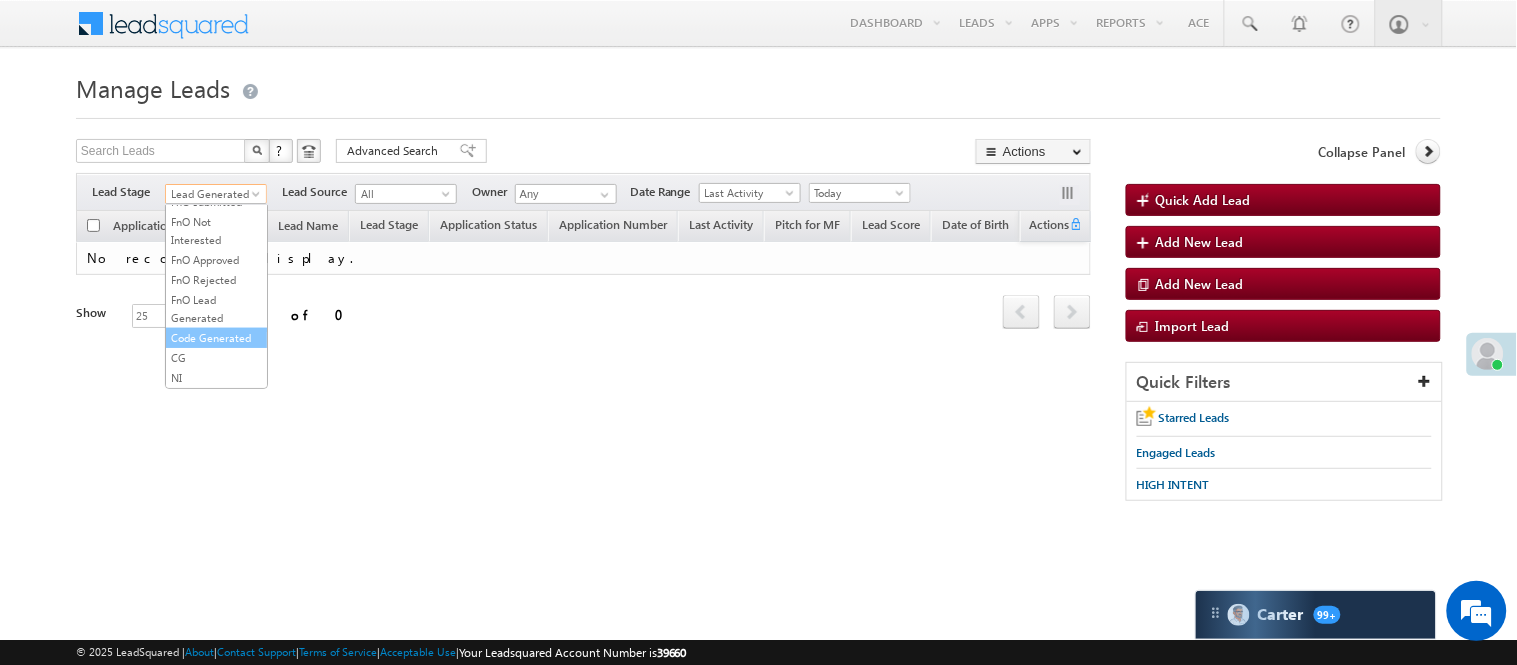 click on "Code Generated" at bounding box center (216, 338) 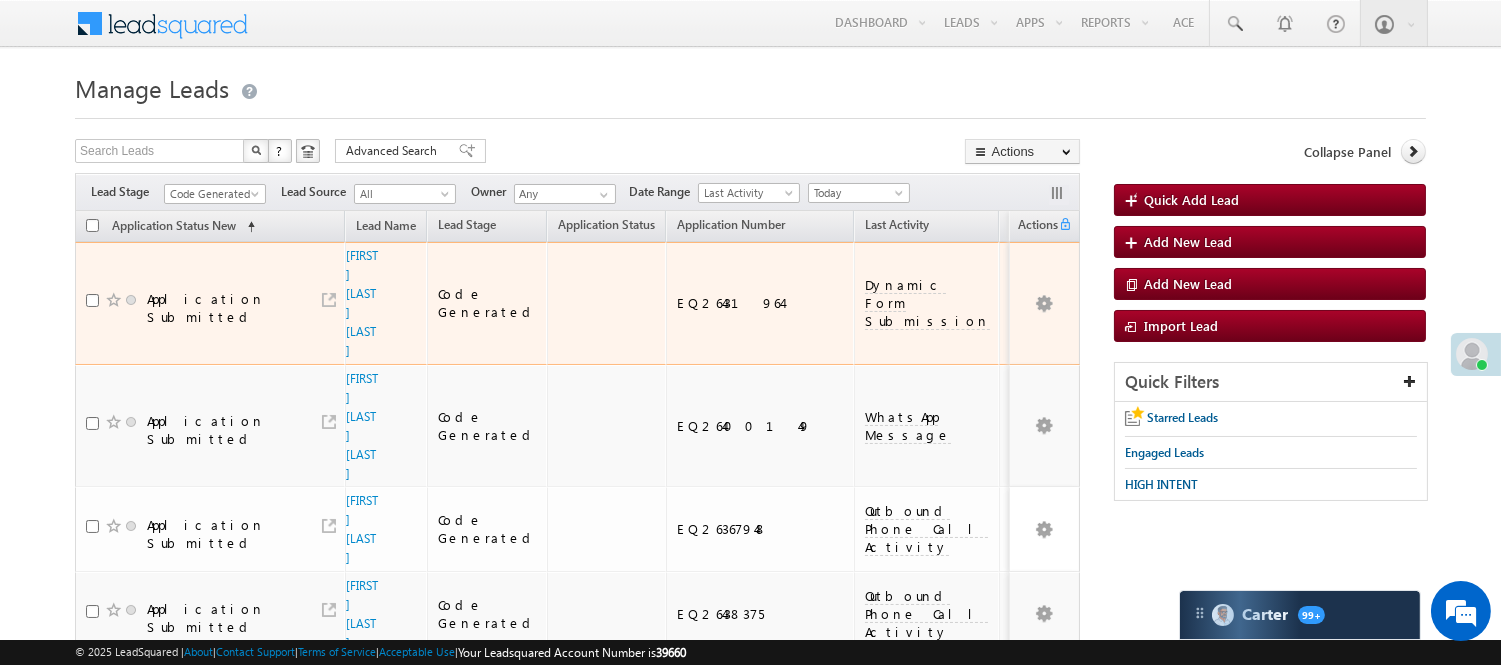 scroll, scrollTop: 0, scrollLeft: 0, axis: both 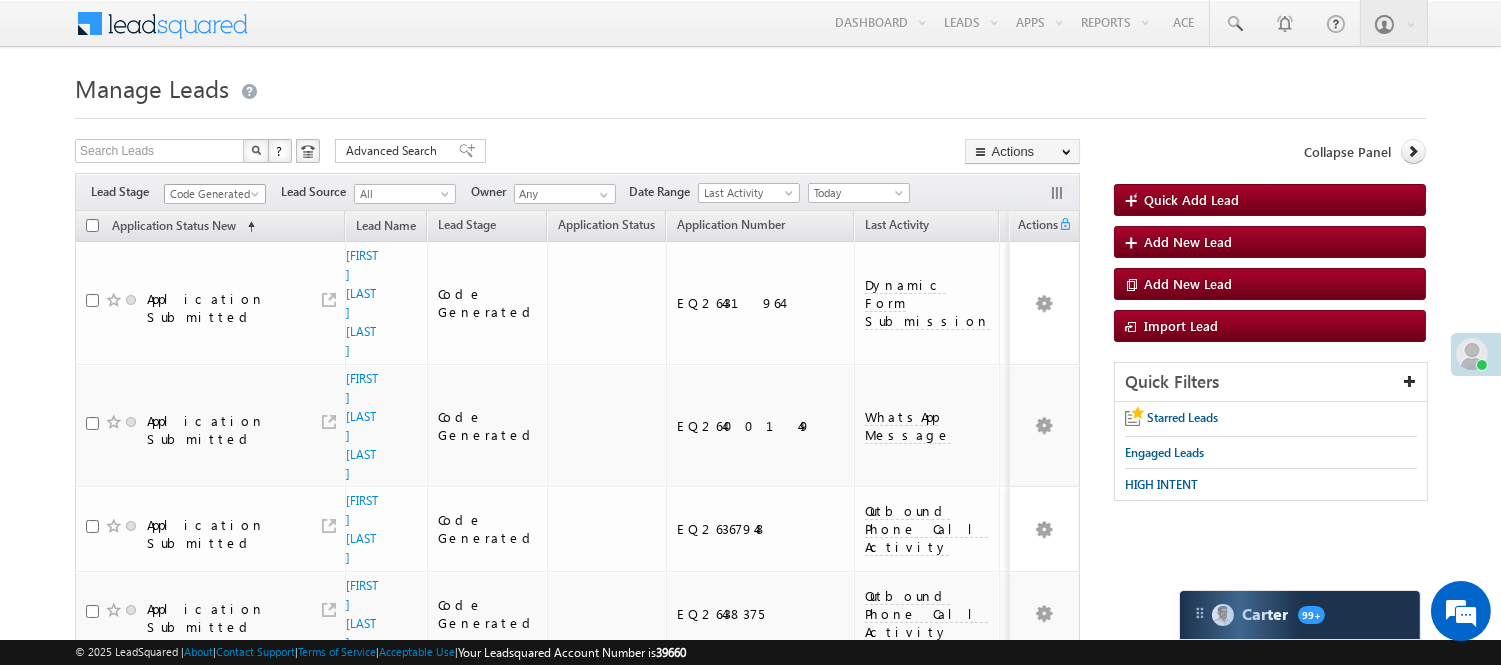 click on "Code Generated" at bounding box center (212, 194) 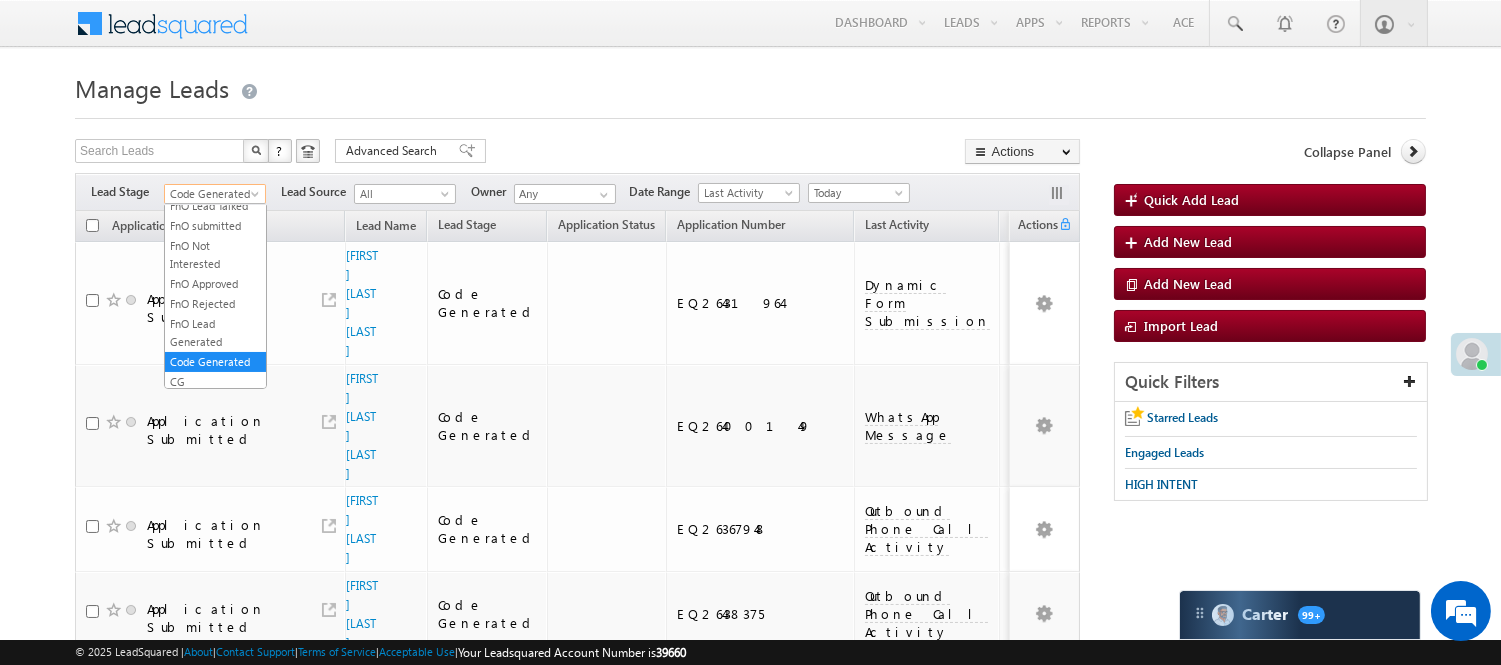 scroll, scrollTop: 274, scrollLeft: 0, axis: vertical 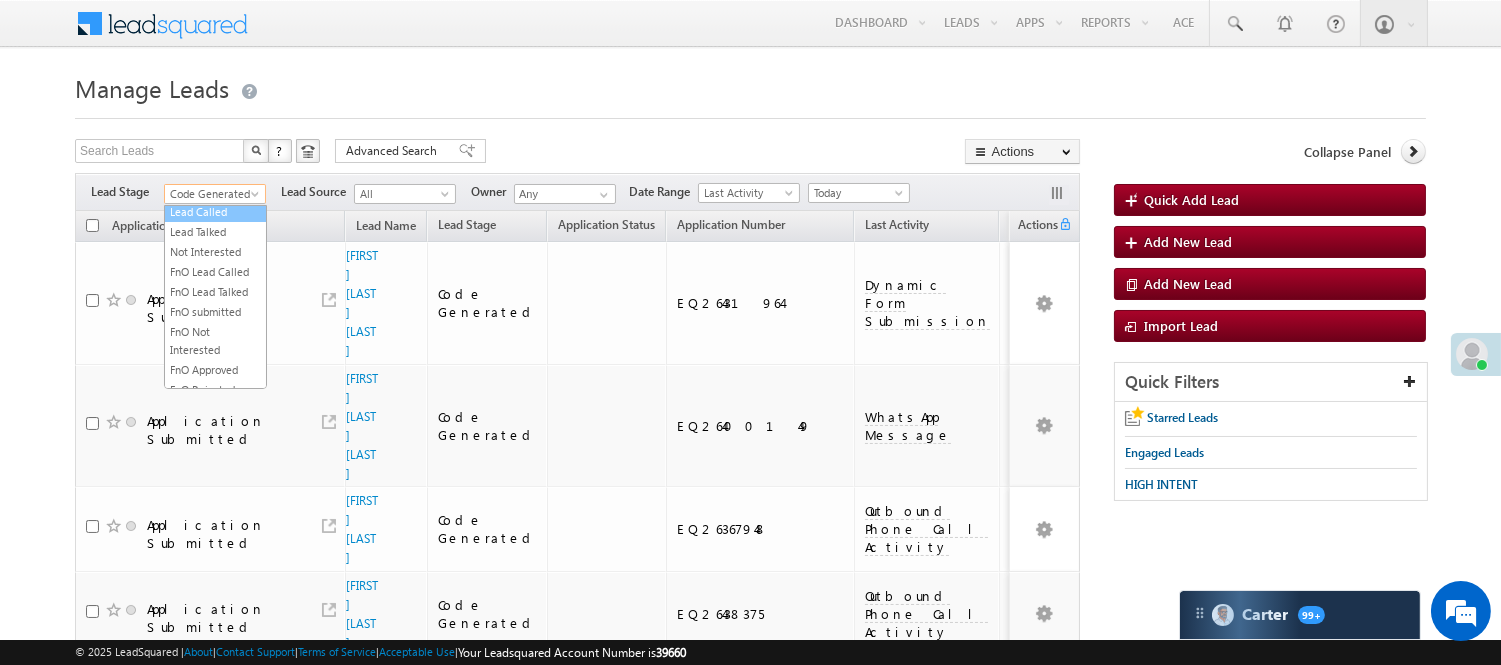 click on "Lead Called" at bounding box center (215, 212) 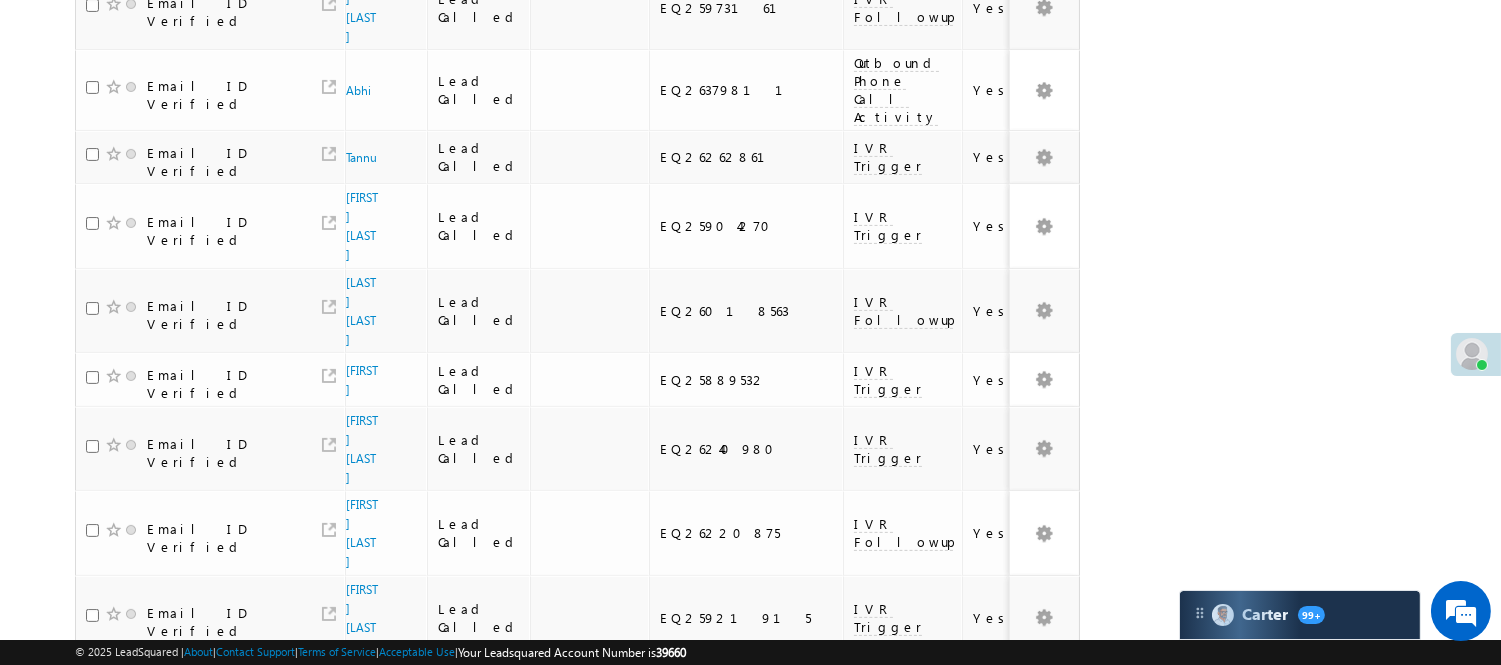 scroll, scrollTop: 1382, scrollLeft: 0, axis: vertical 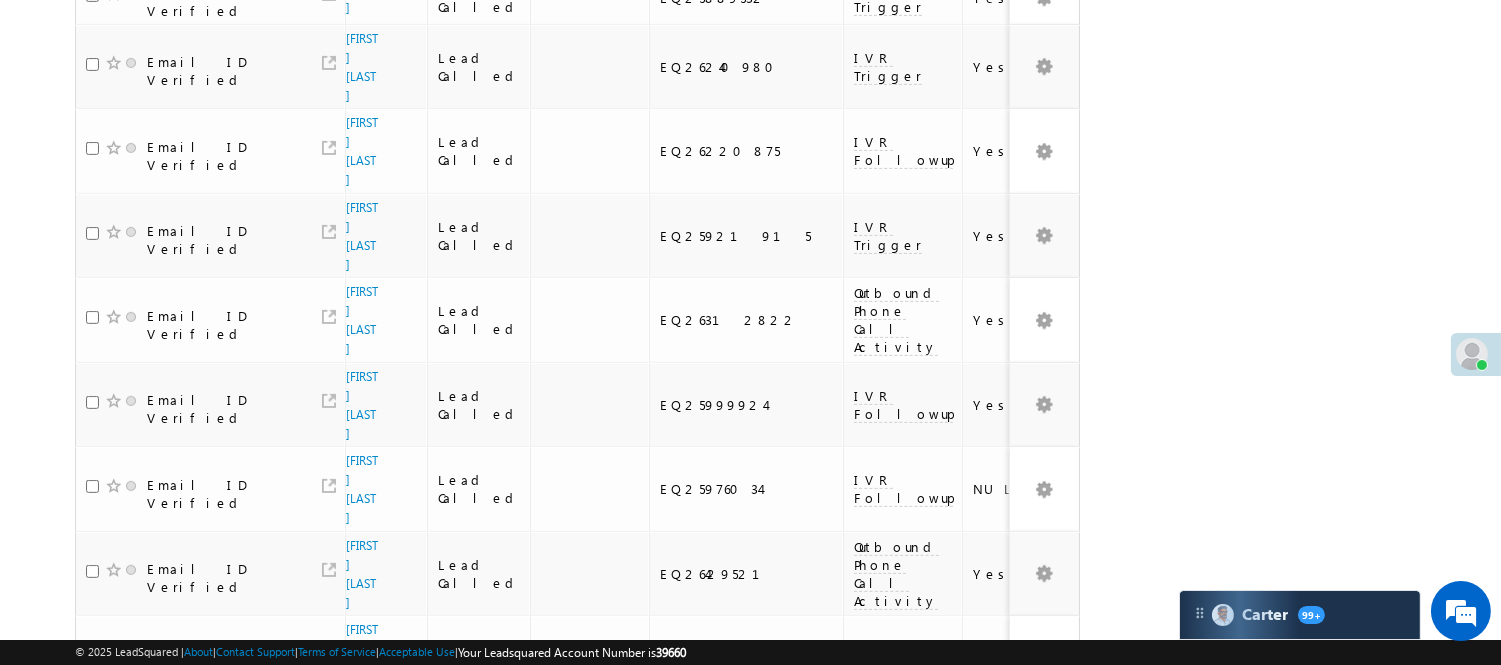 click on "4" at bounding box center [898, 904] 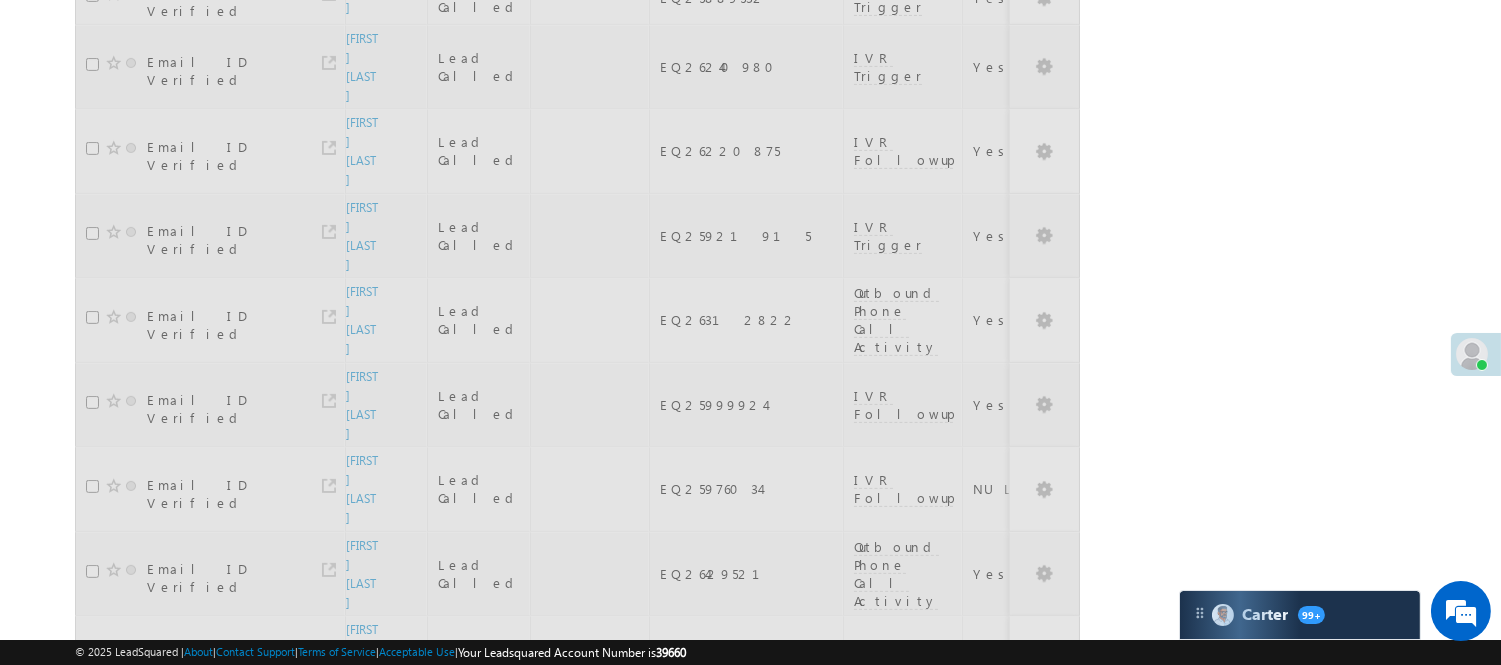 click at bounding box center [577, -110] 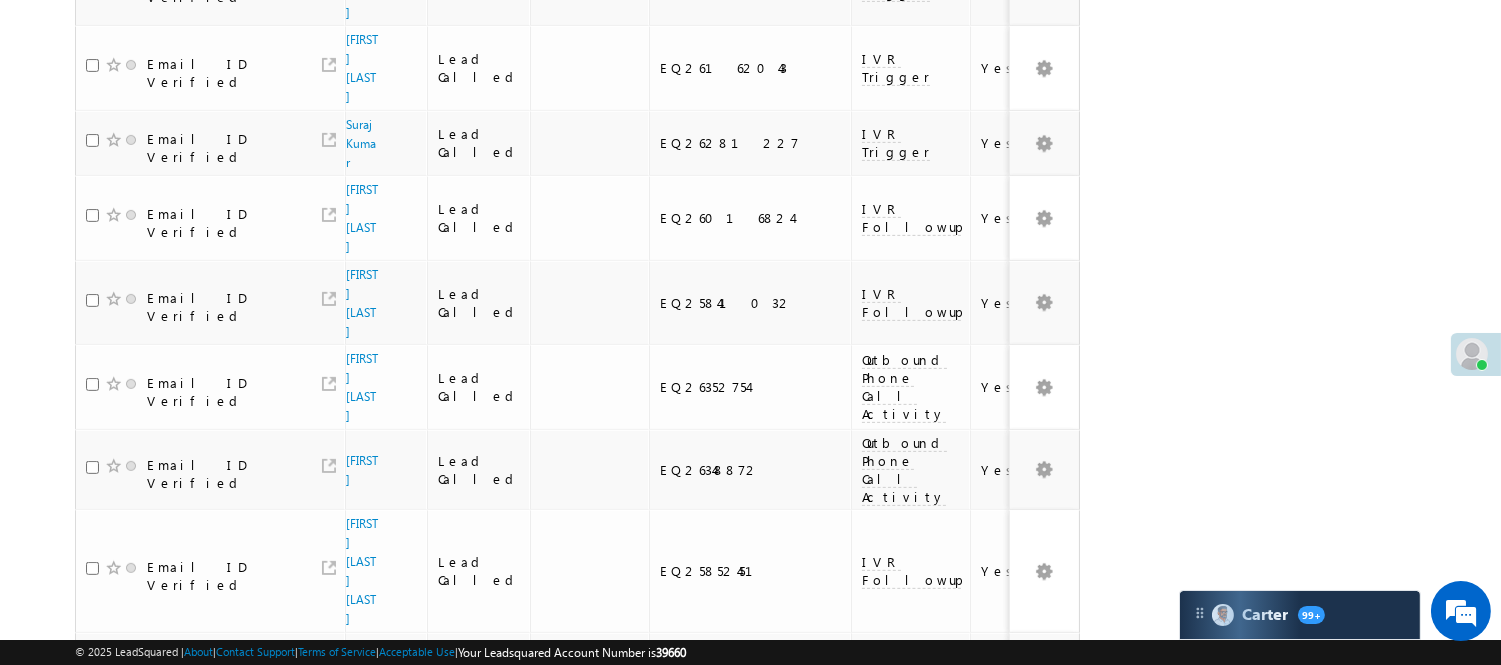 click on "5" at bounding box center (938, 1047) 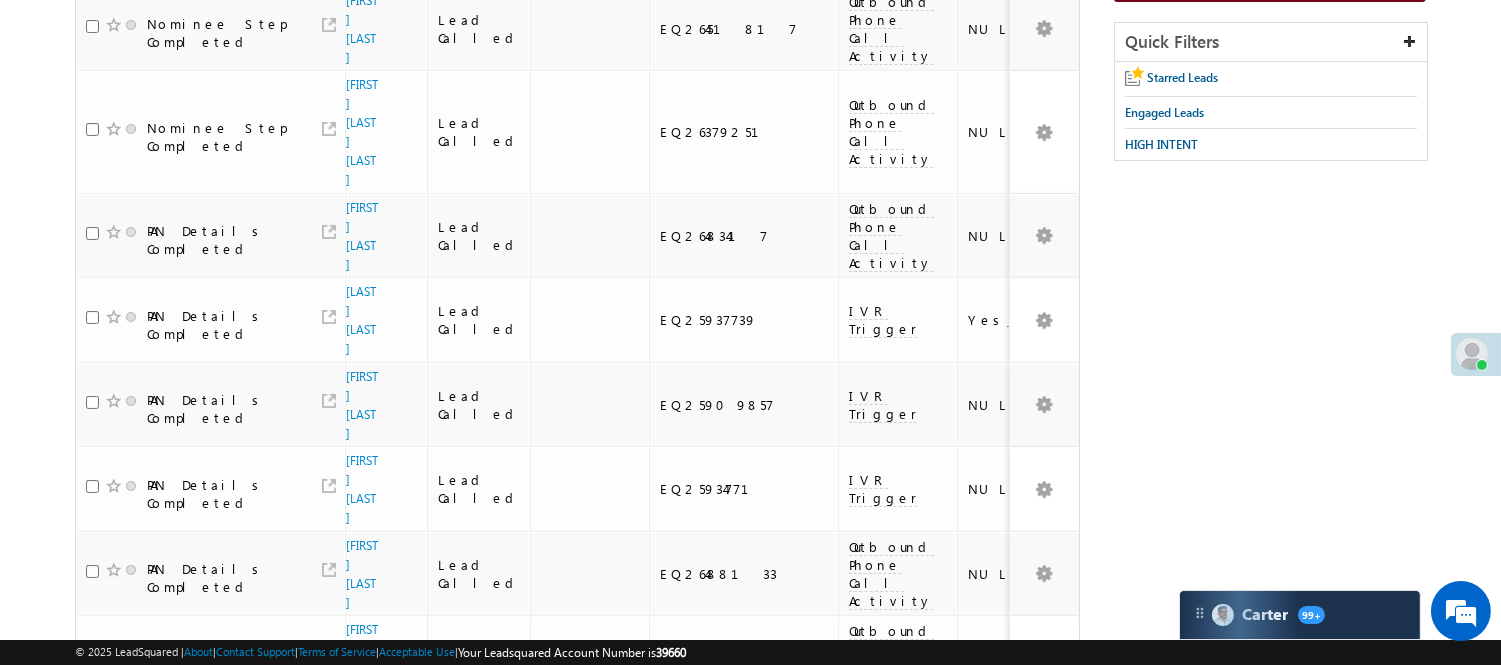 scroll, scrollTop: 48, scrollLeft: 0, axis: vertical 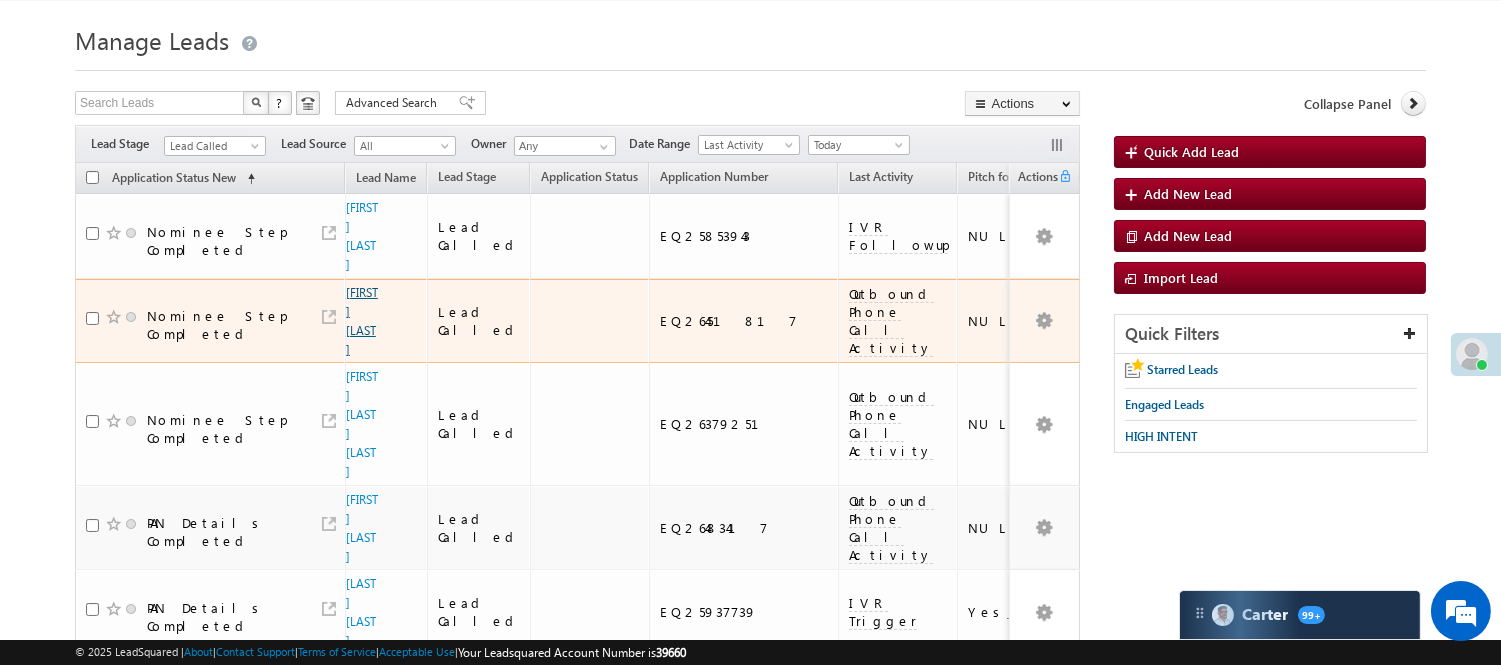 click on "Pankaj Nimeshi" at bounding box center (362, 321) 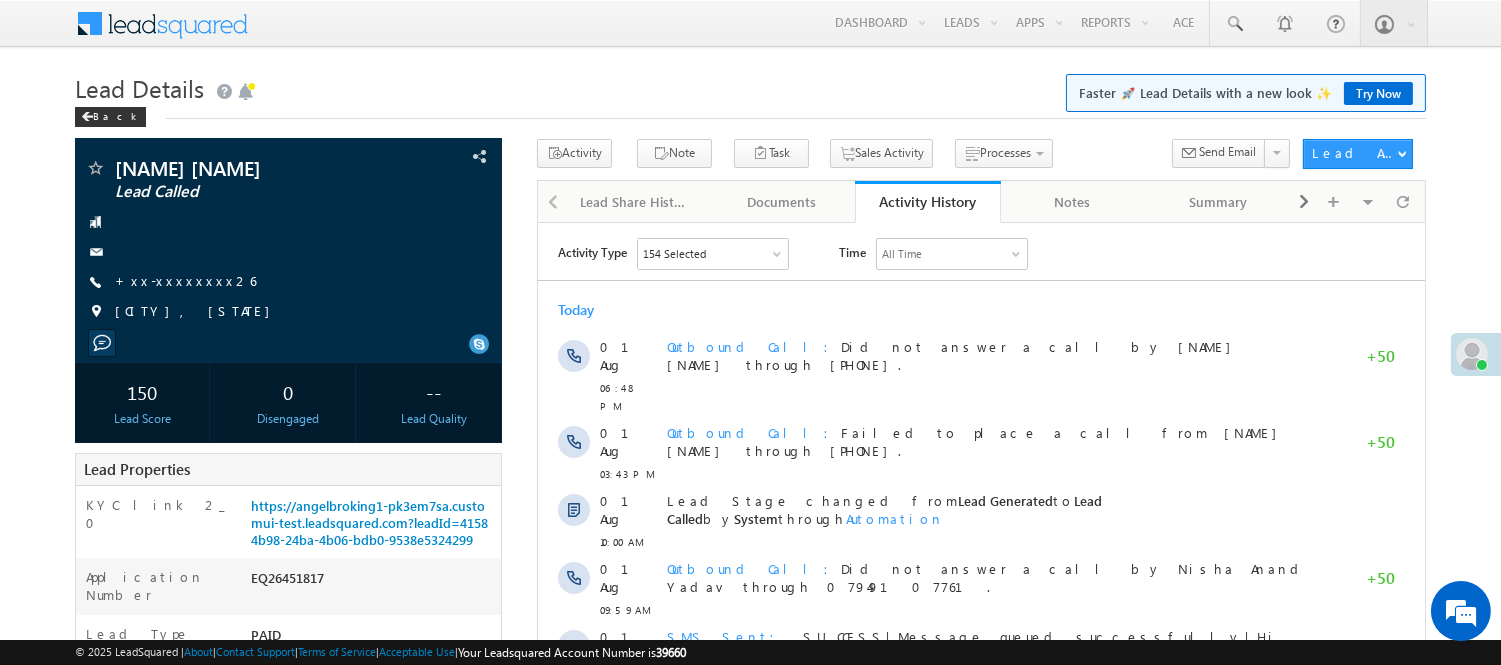 scroll, scrollTop: 0, scrollLeft: 0, axis: both 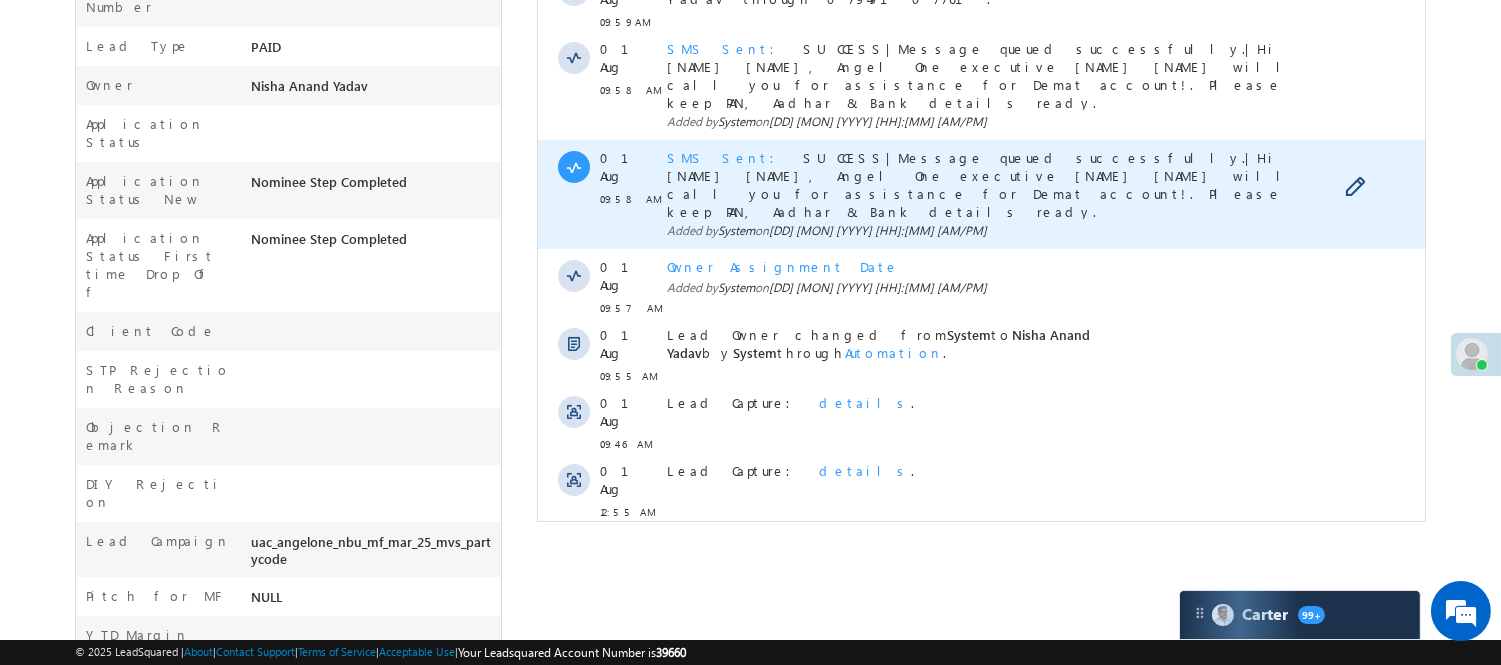 click on "SMS Sent" at bounding box center [726, 157] 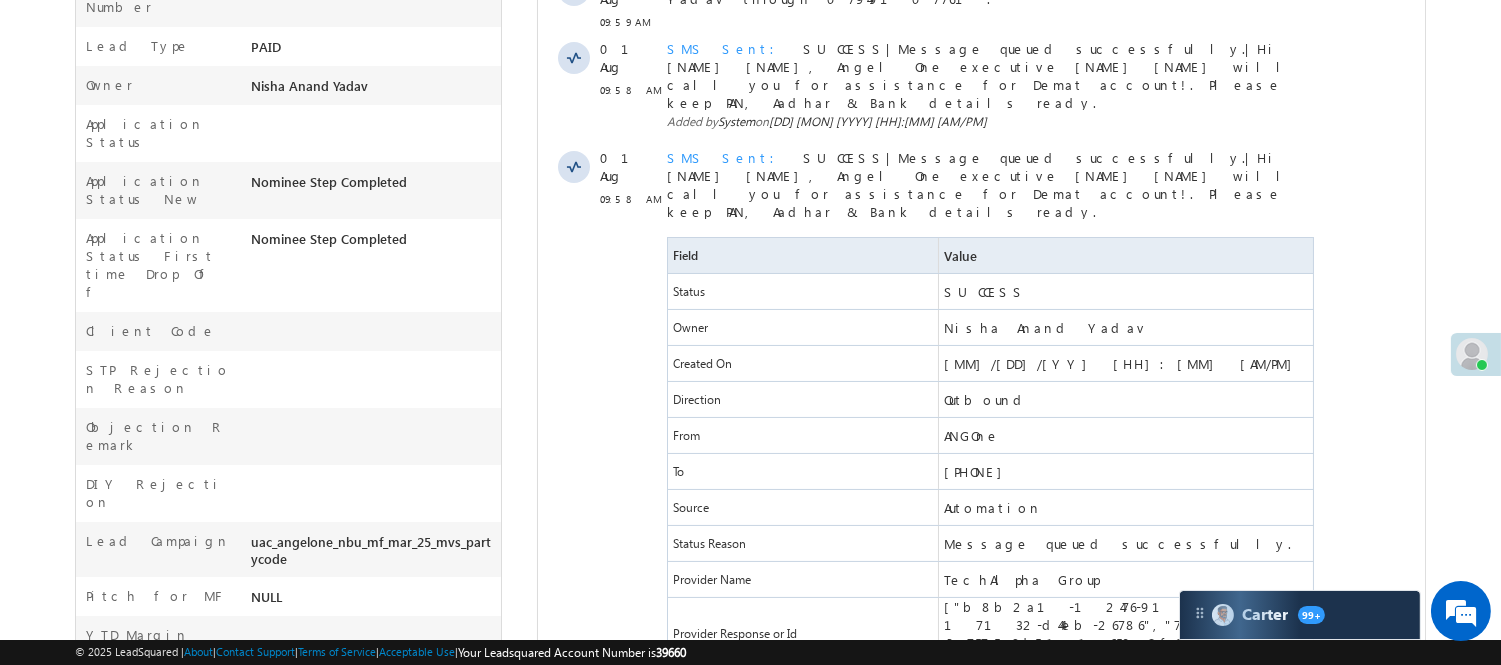 scroll, scrollTop: 0, scrollLeft: 0, axis: both 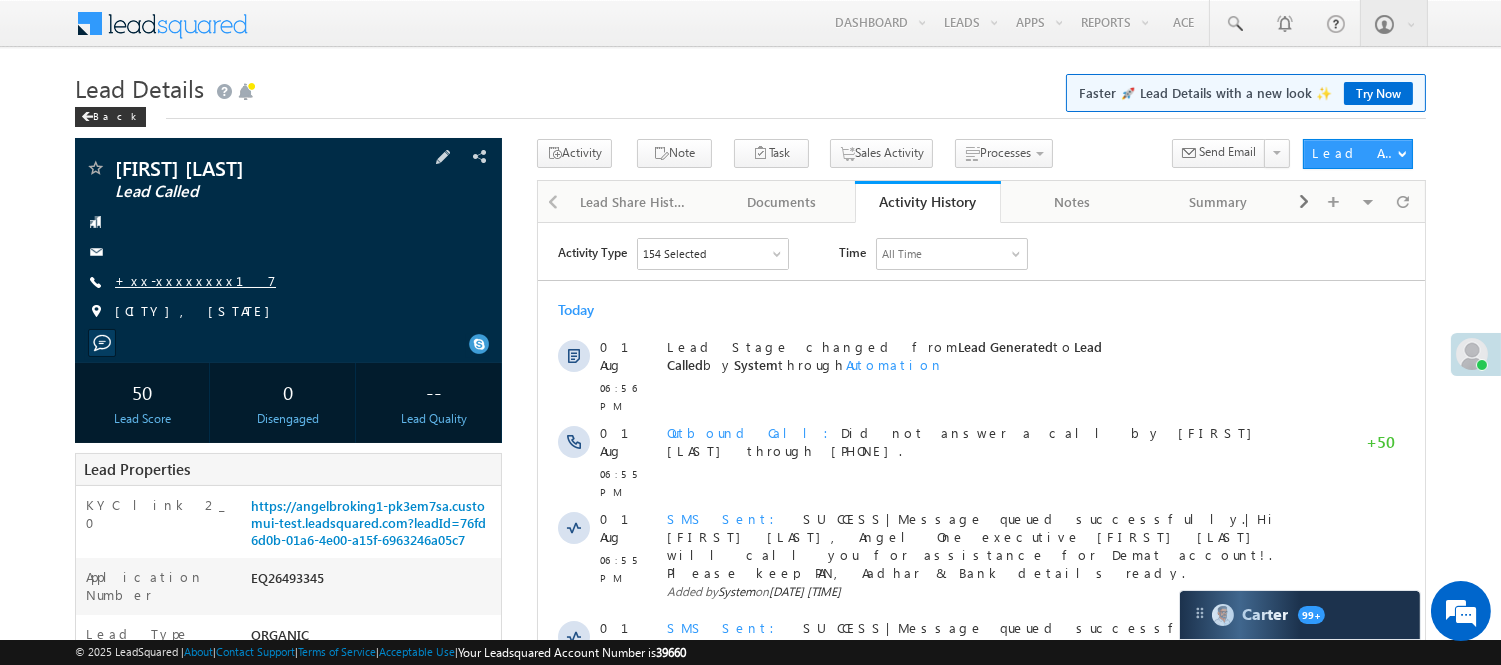 click on "+xx-xxxxxxxx17" at bounding box center [195, 280] 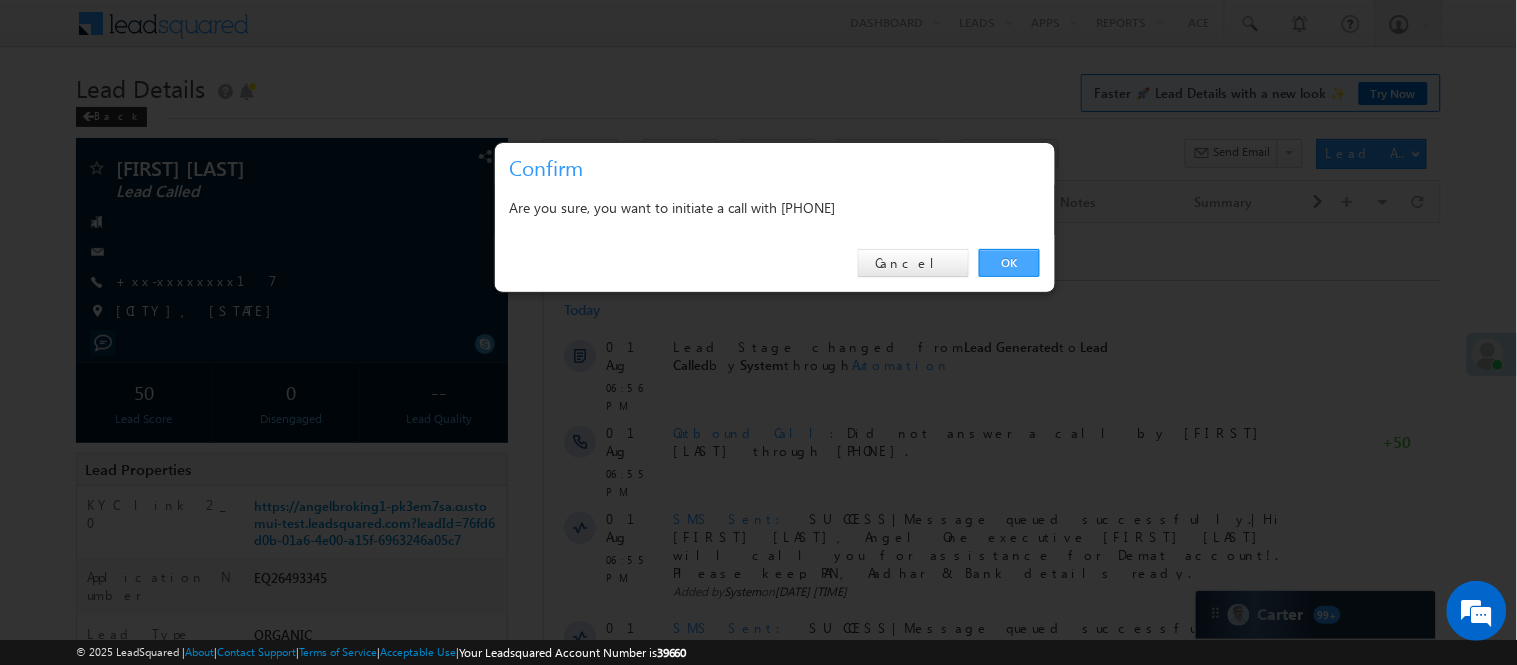 click on "OK" at bounding box center (1009, 263) 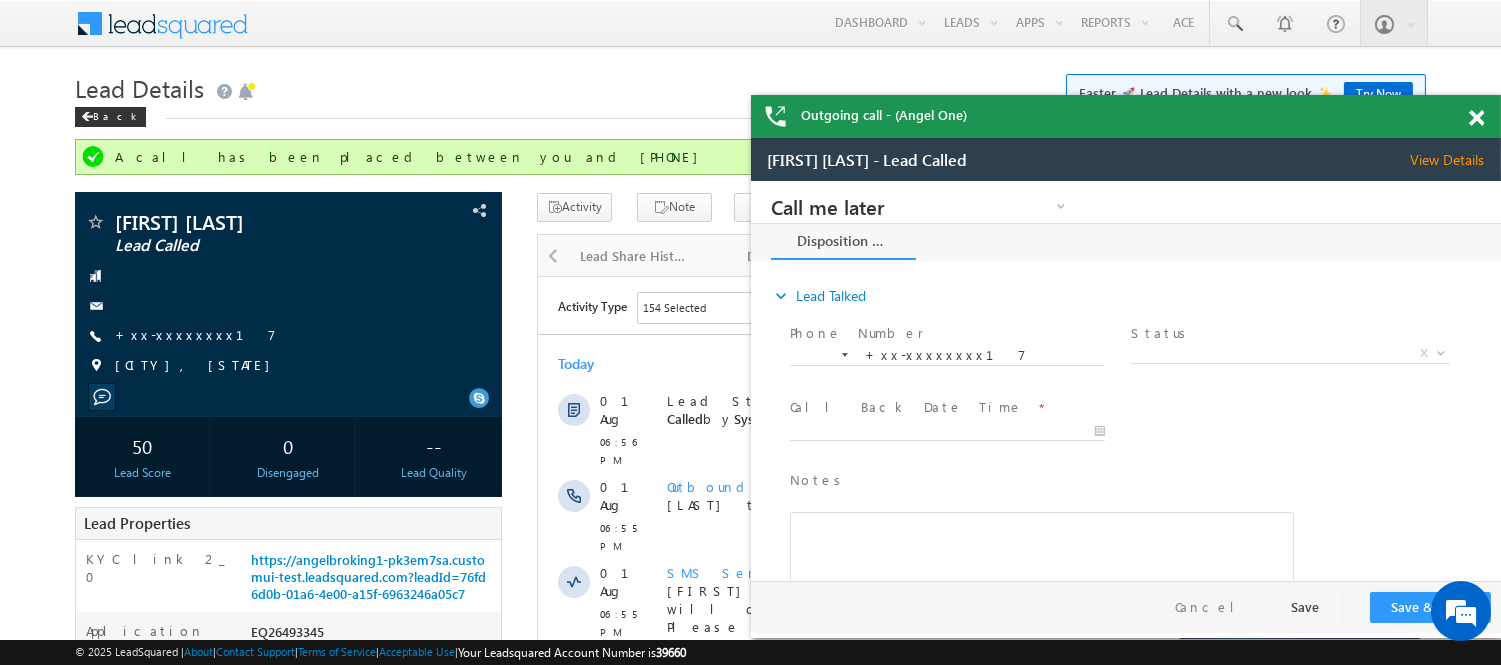 scroll, scrollTop: 0, scrollLeft: 0, axis: both 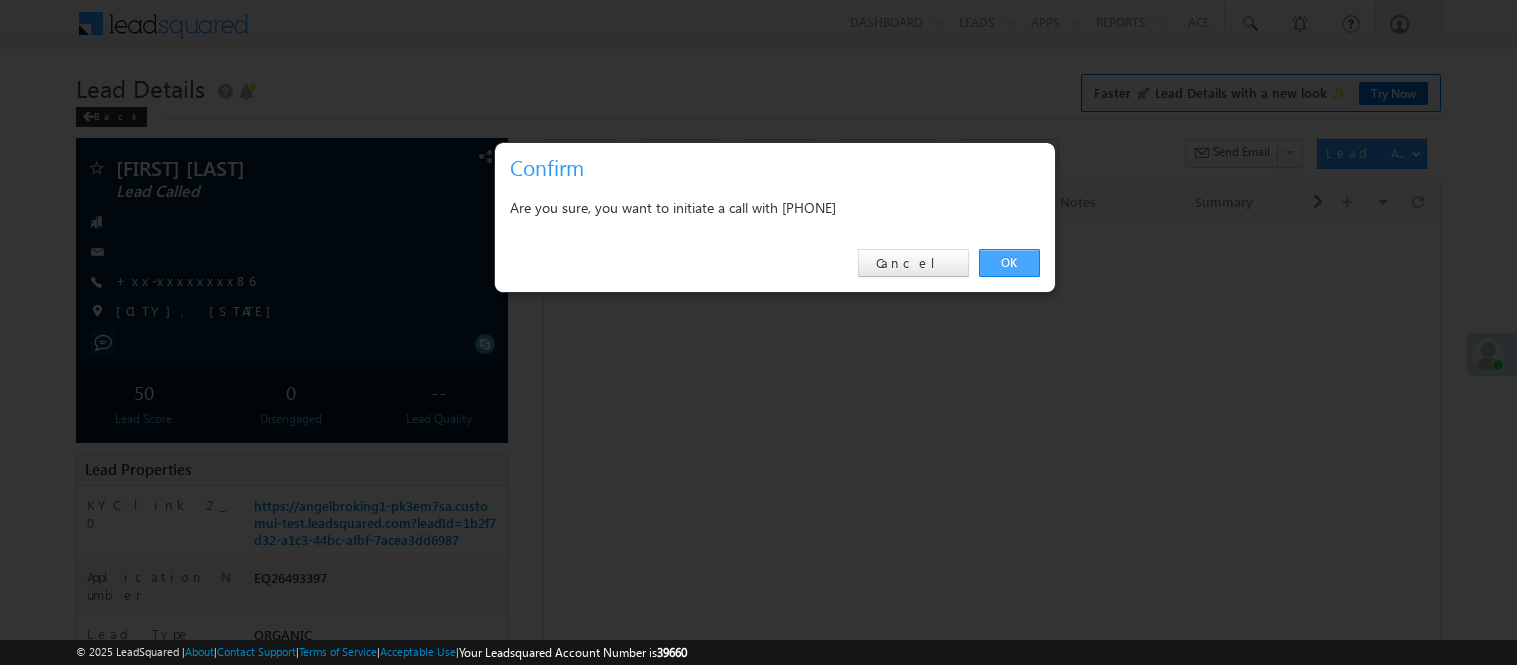 click on "OK" at bounding box center (1009, 263) 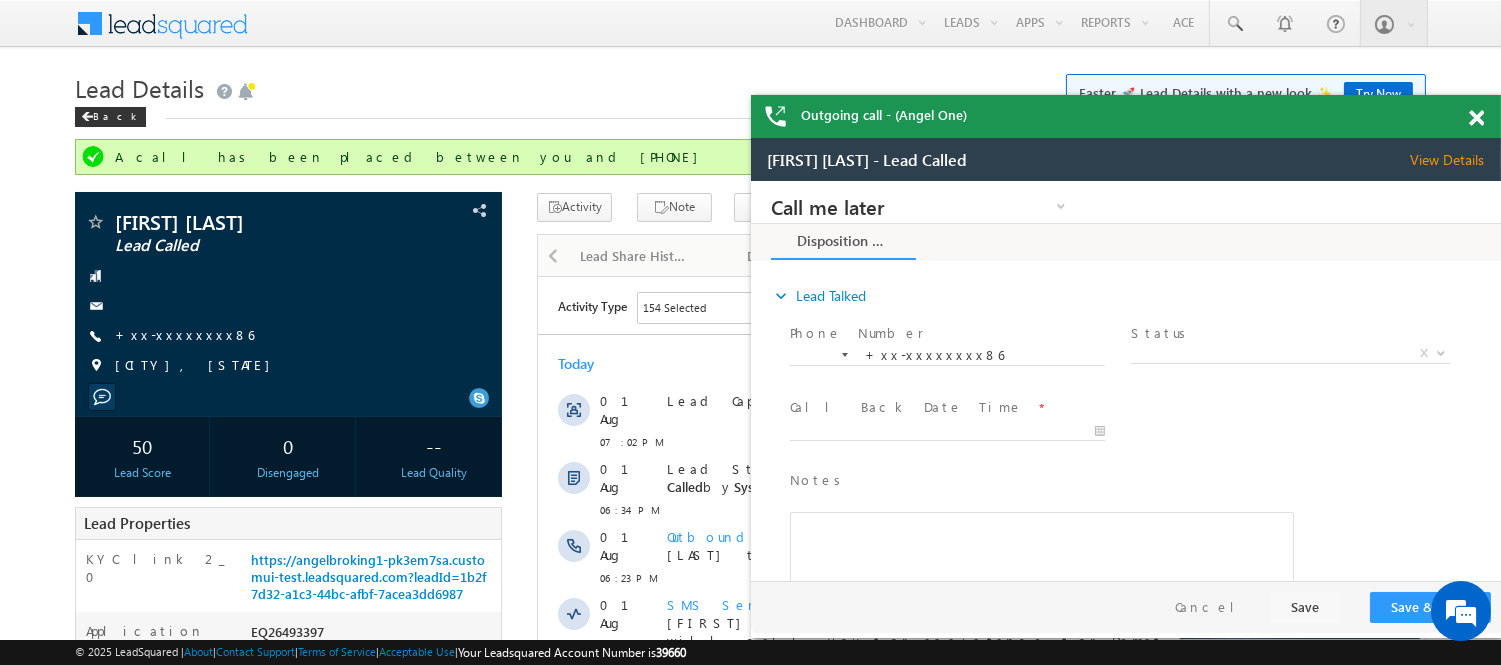 scroll, scrollTop: 0, scrollLeft: 0, axis: both 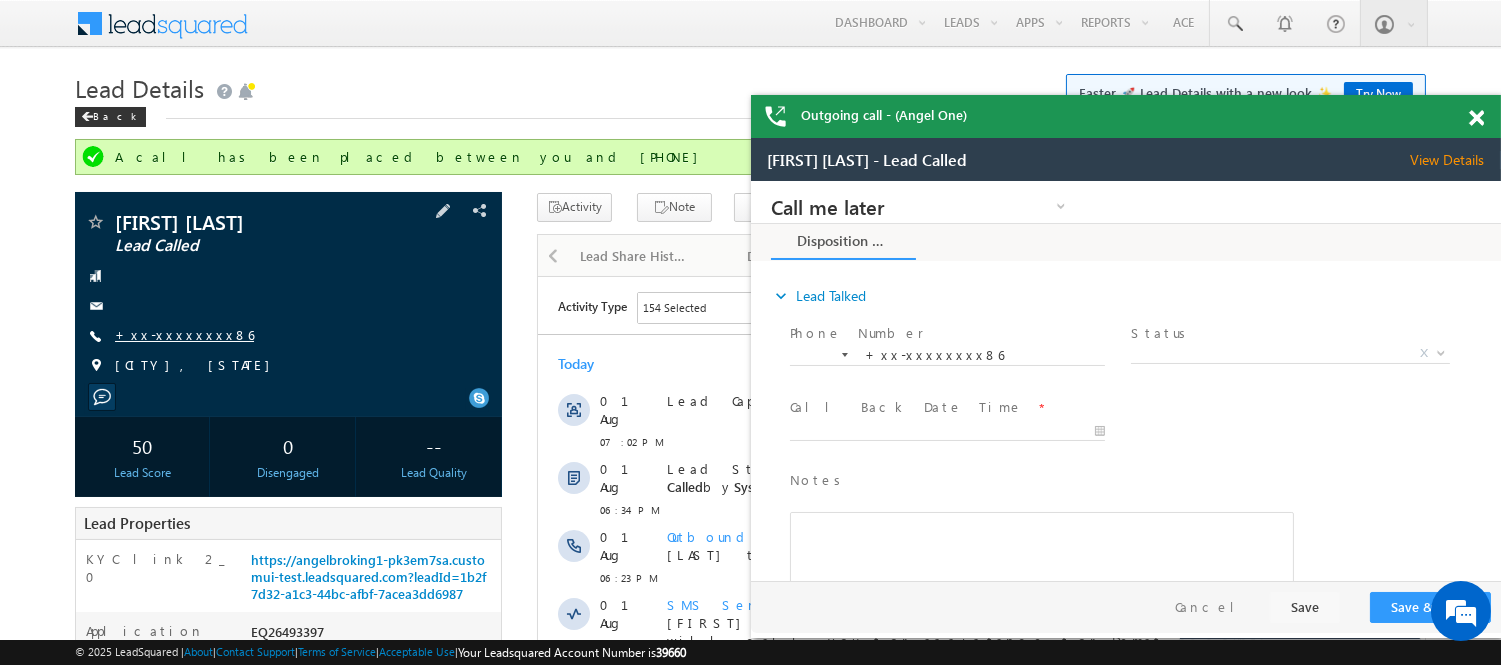 click on "+xx-xxxxxxxx86" at bounding box center (184, 334) 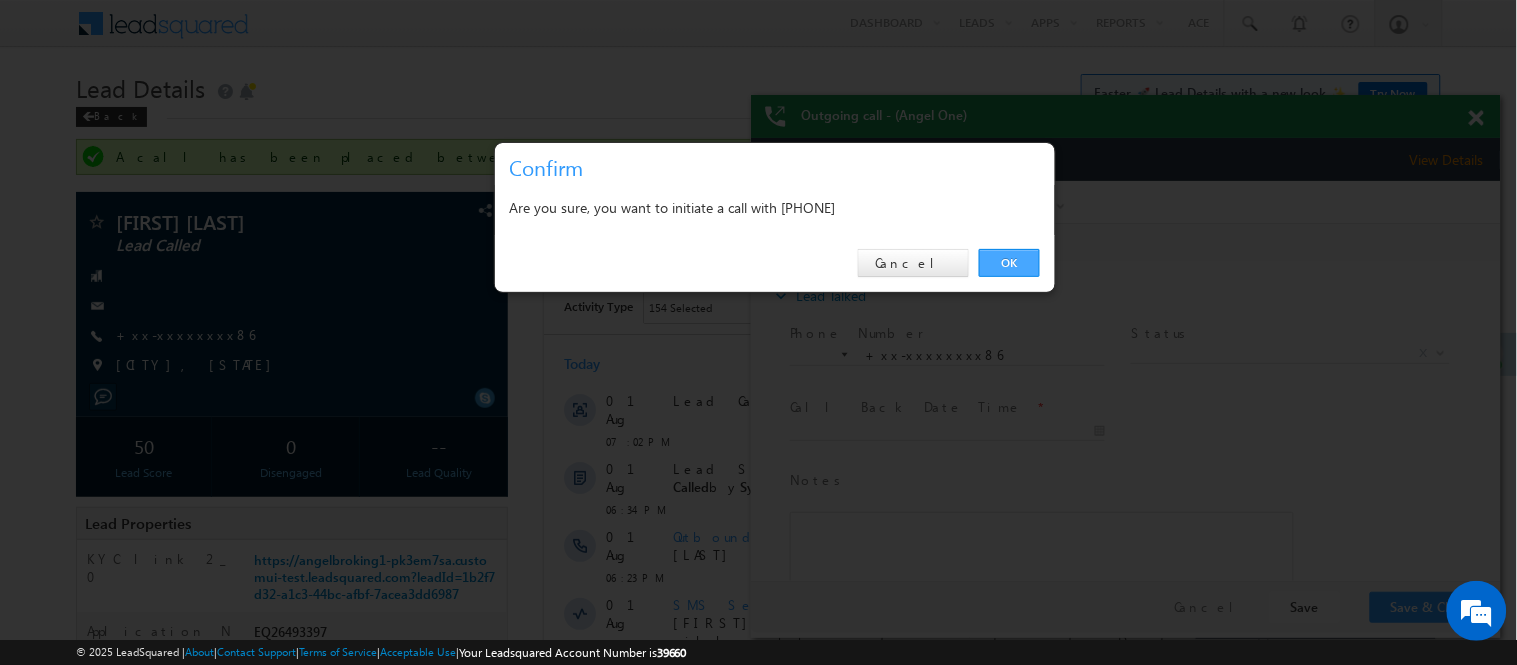 click on "OK" at bounding box center [1009, 263] 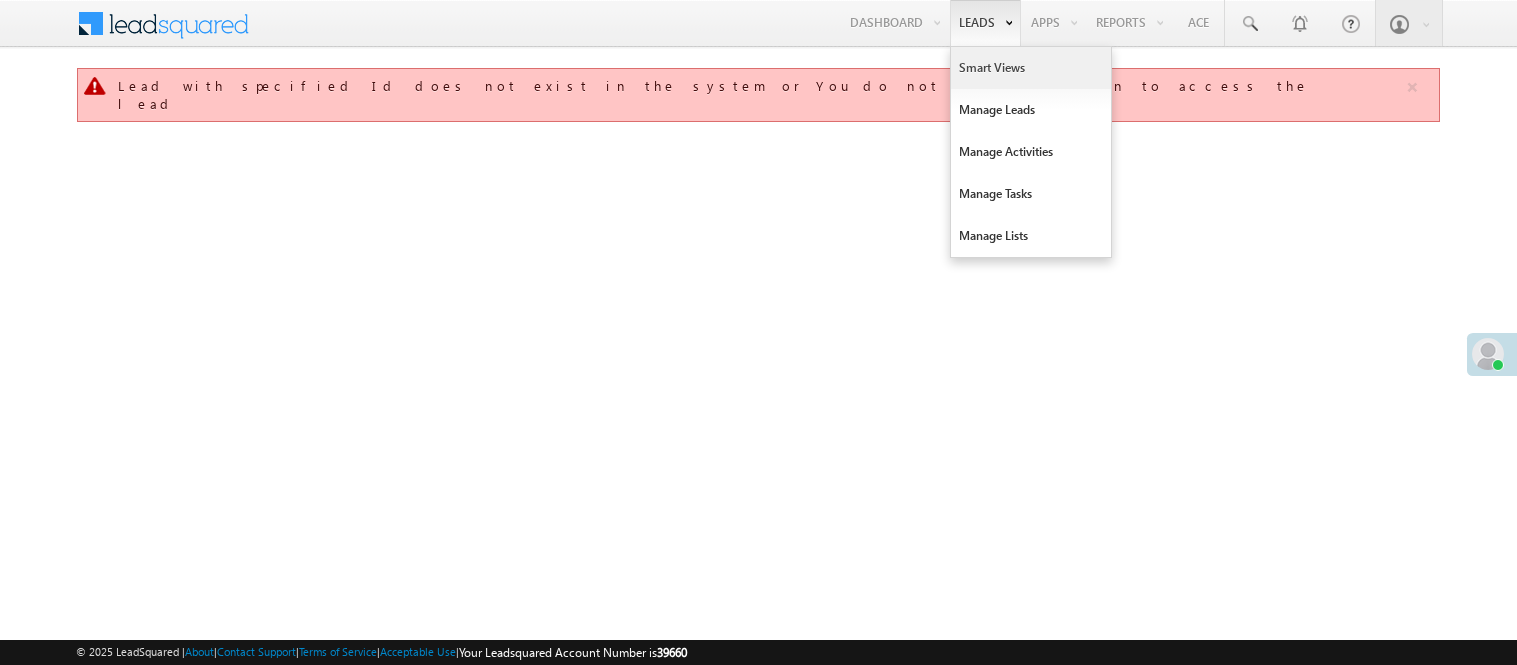 scroll, scrollTop: 0, scrollLeft: 0, axis: both 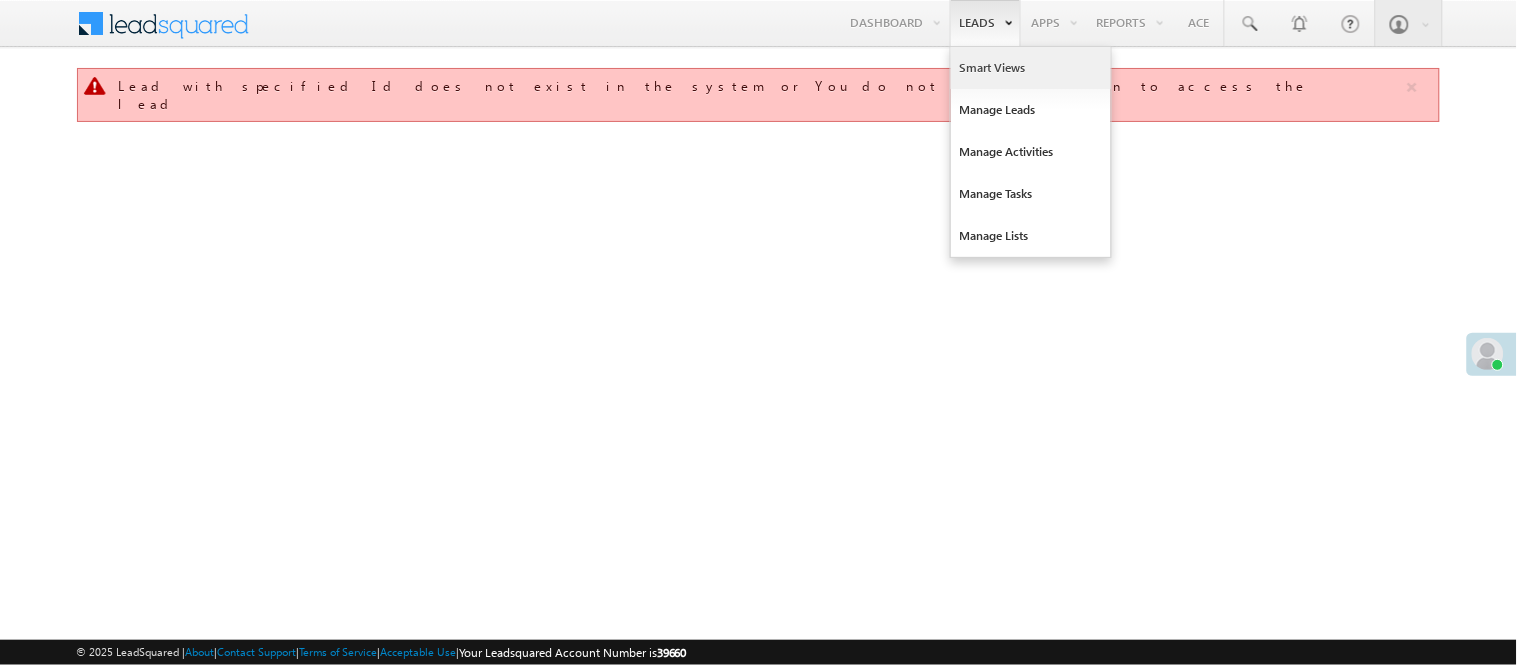 click on "Smart Views" at bounding box center [1031, 68] 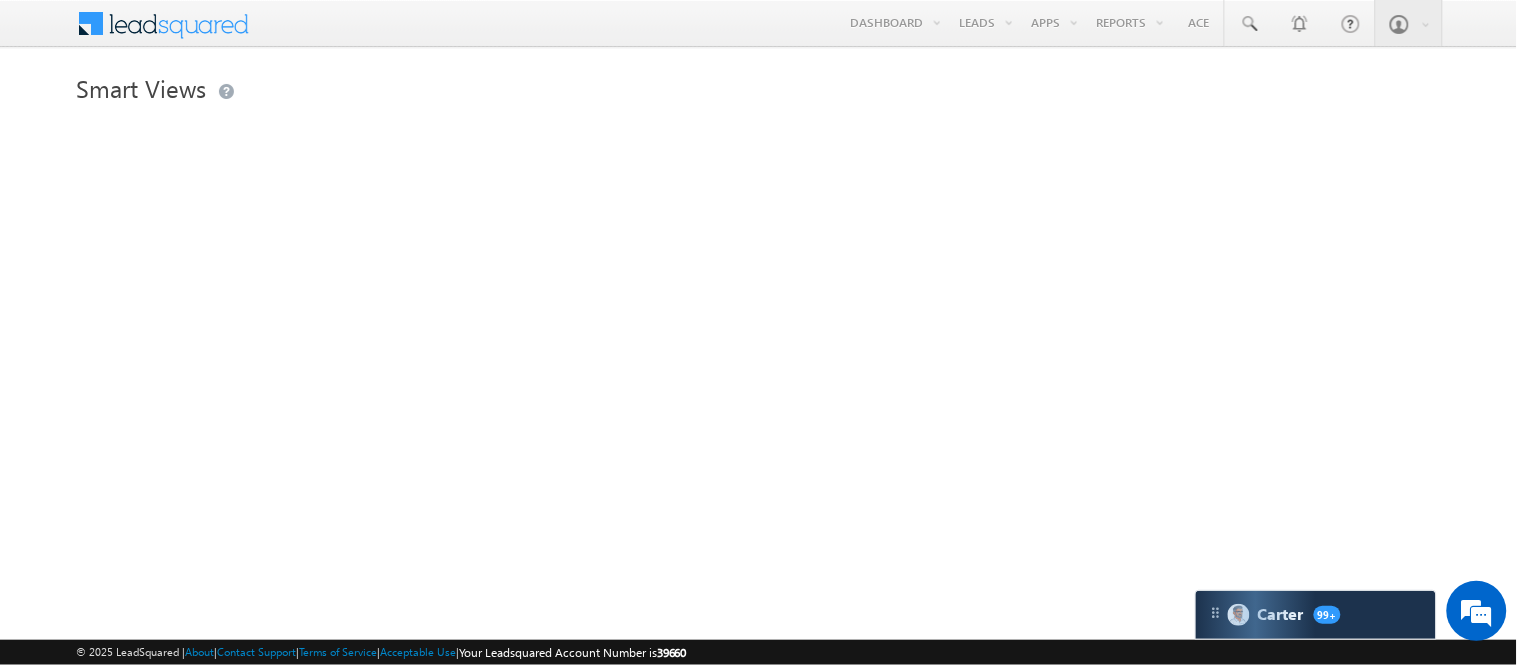 scroll, scrollTop: 0, scrollLeft: 0, axis: both 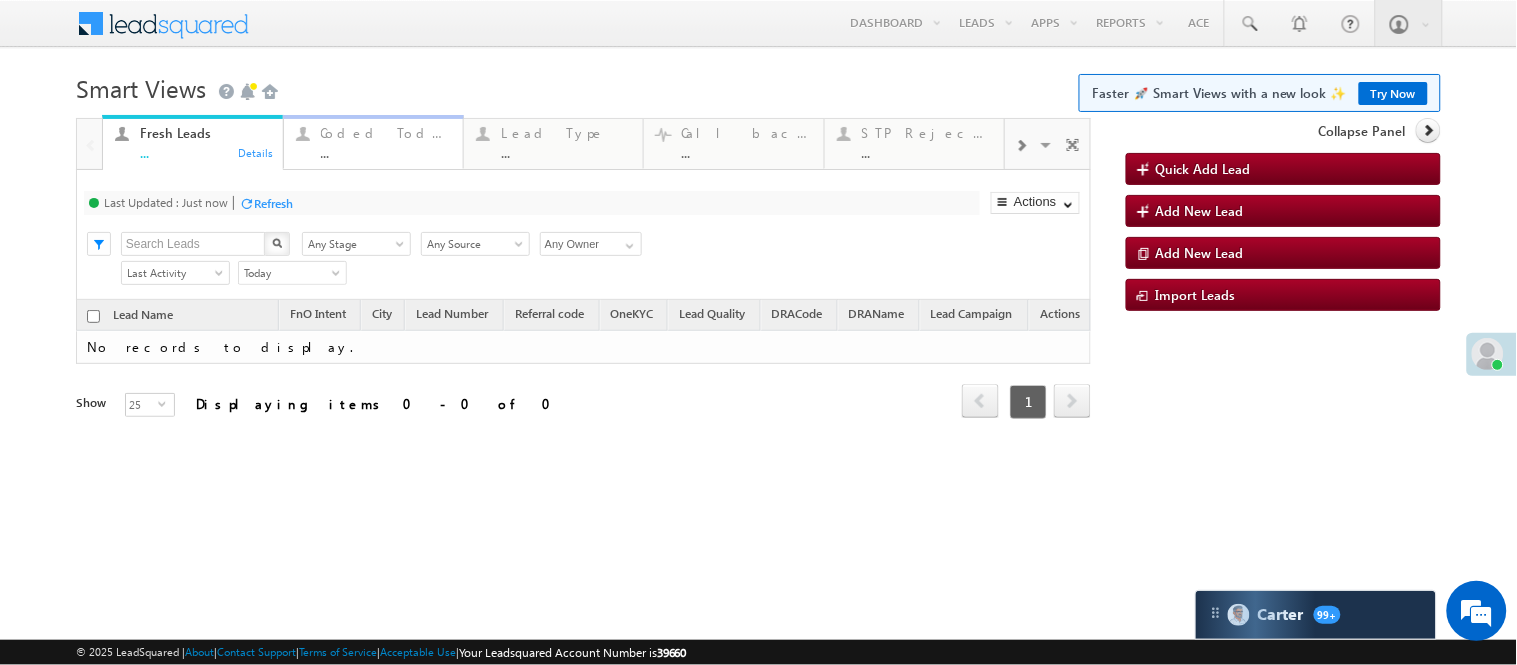 click on "..." at bounding box center [386, 152] 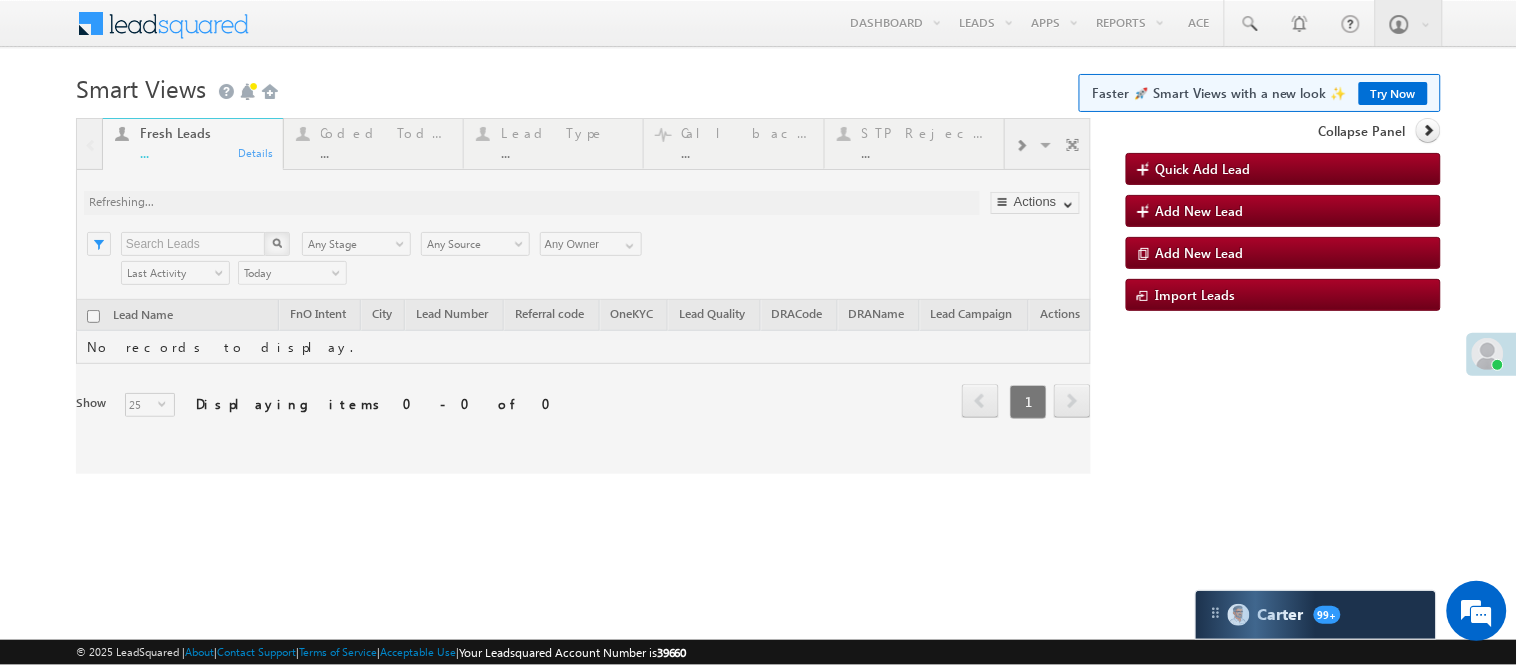 click at bounding box center [583, 296] 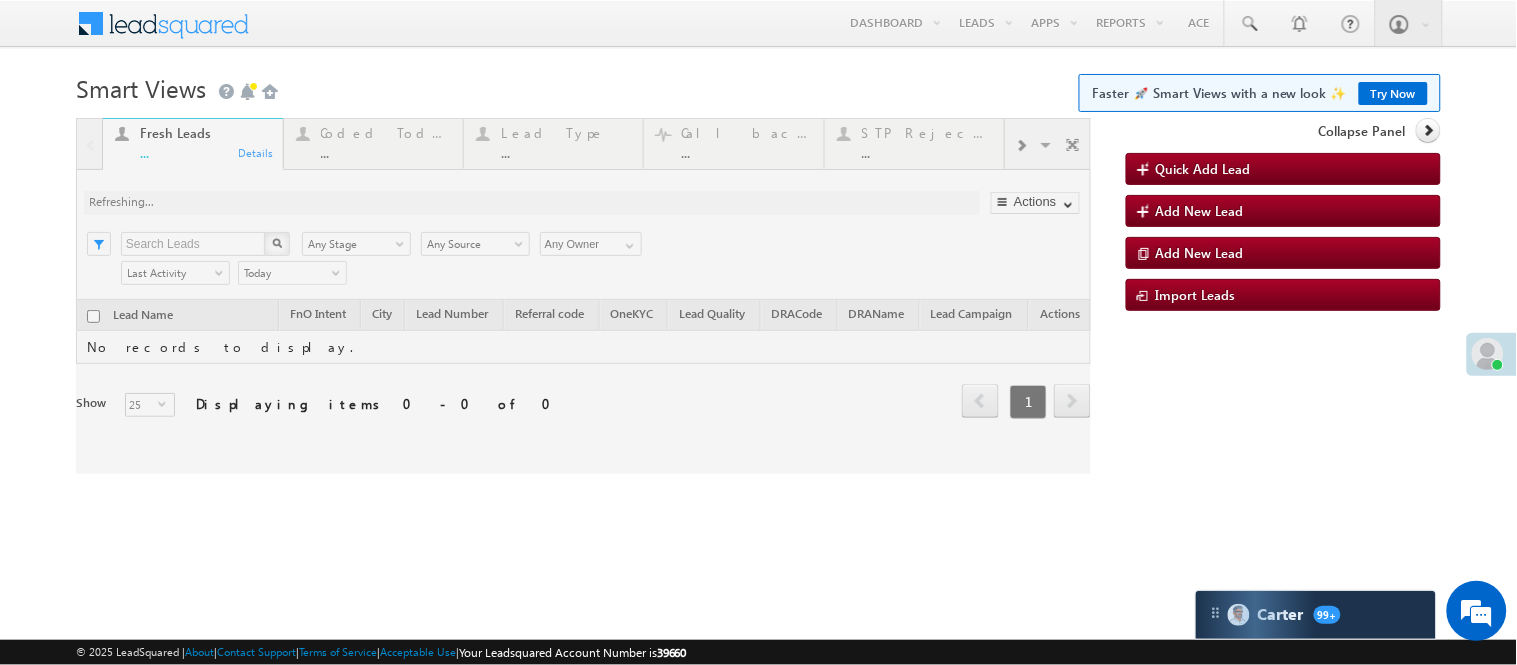 scroll, scrollTop: 0, scrollLeft: 0, axis: both 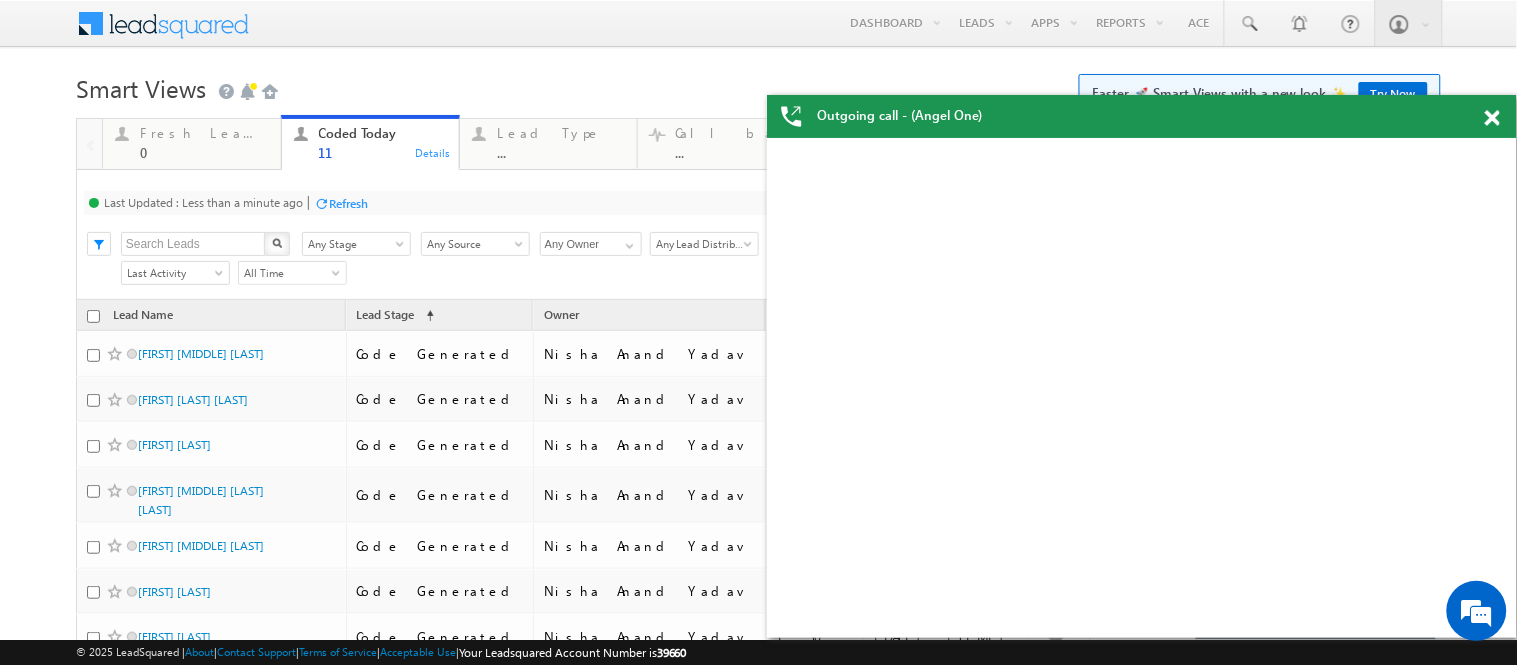 click at bounding box center (1492, 118) 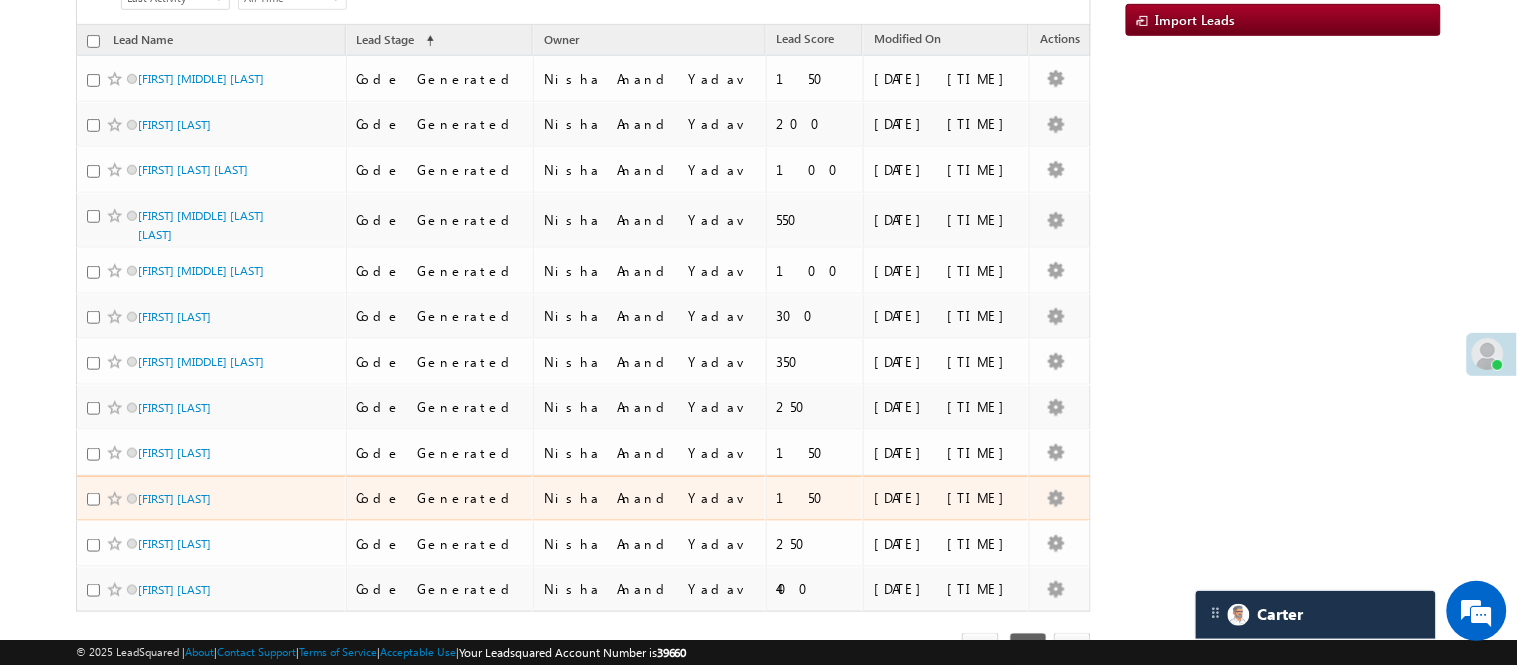 scroll, scrollTop: 0, scrollLeft: 0, axis: both 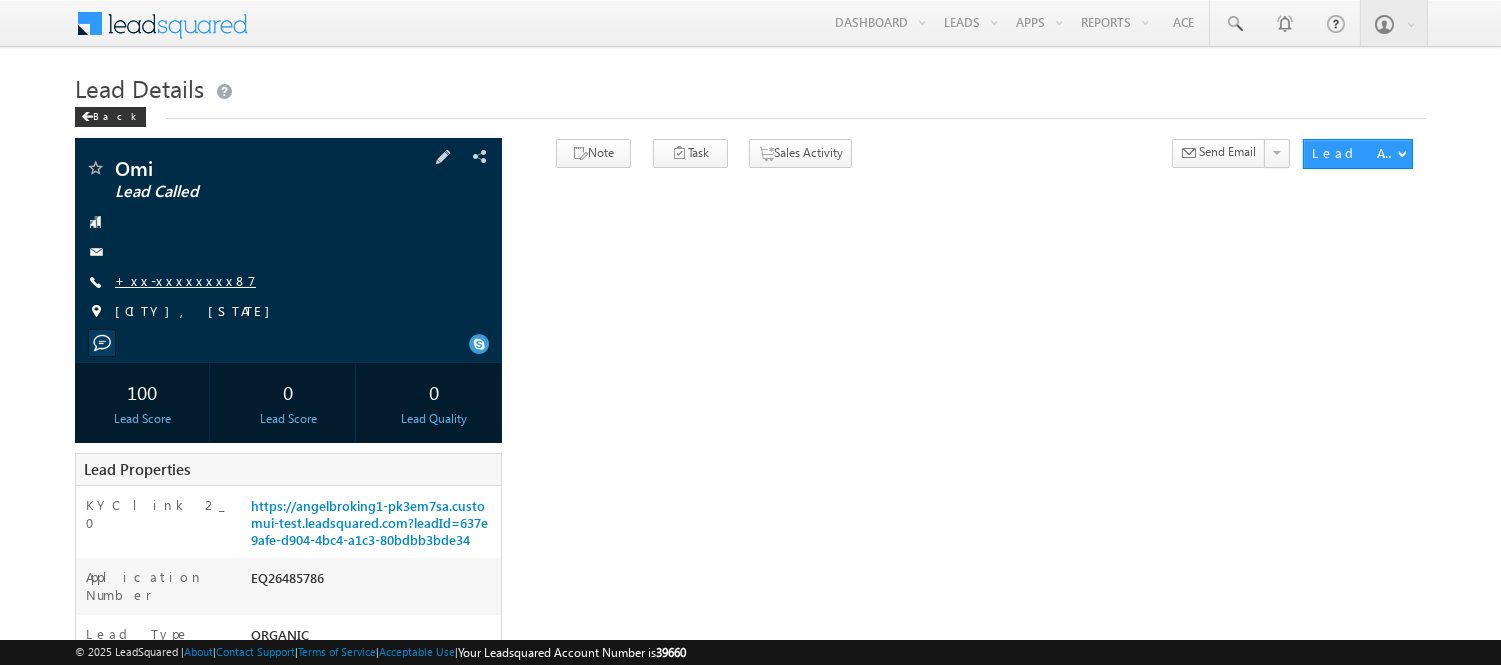 click on "+xx-xxxxxxxx87" at bounding box center [185, 280] 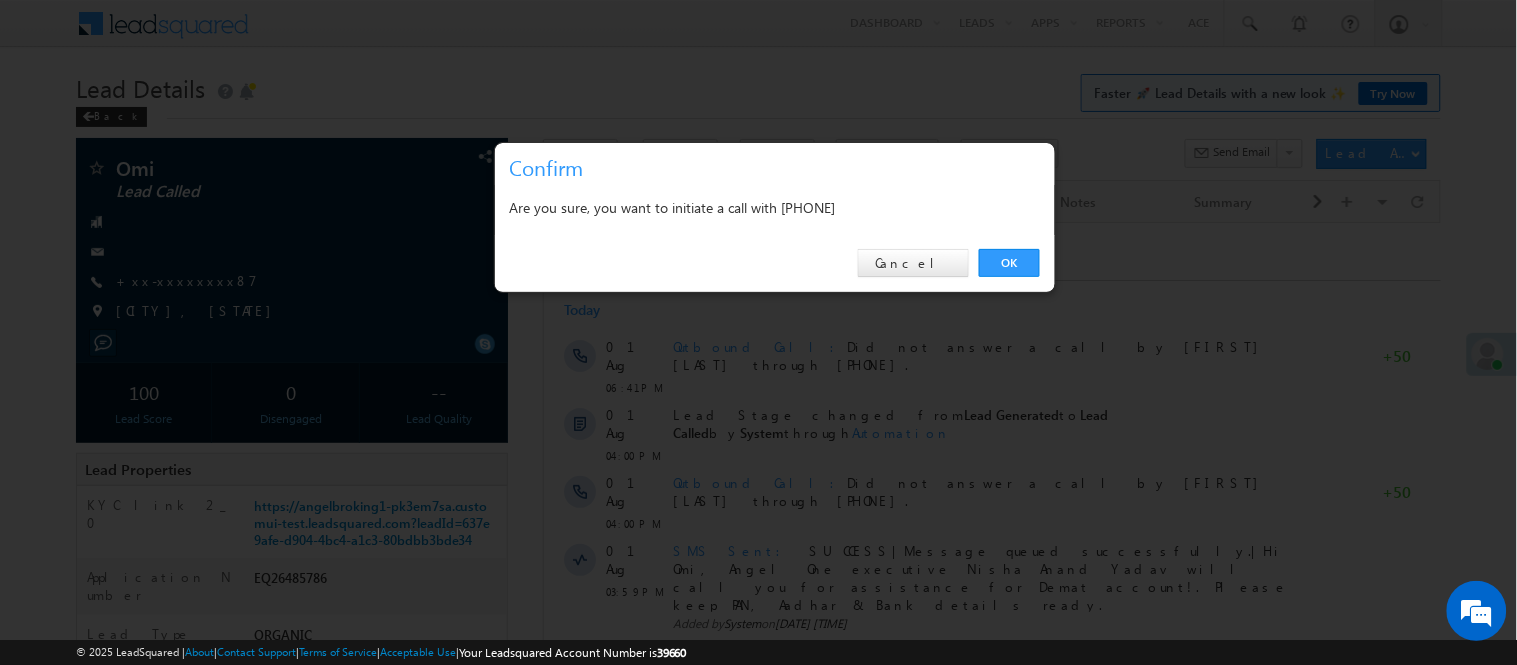 scroll, scrollTop: 0, scrollLeft: 0, axis: both 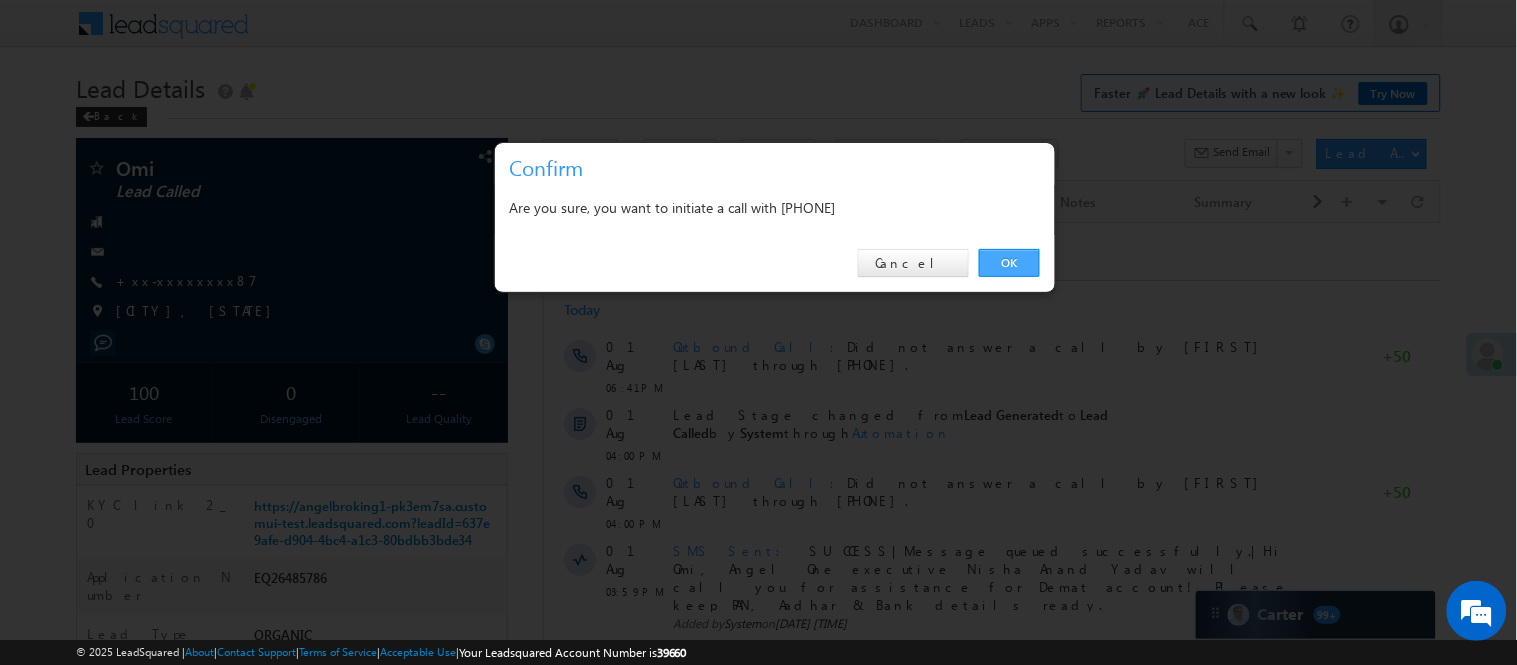click on "OK" at bounding box center (1009, 263) 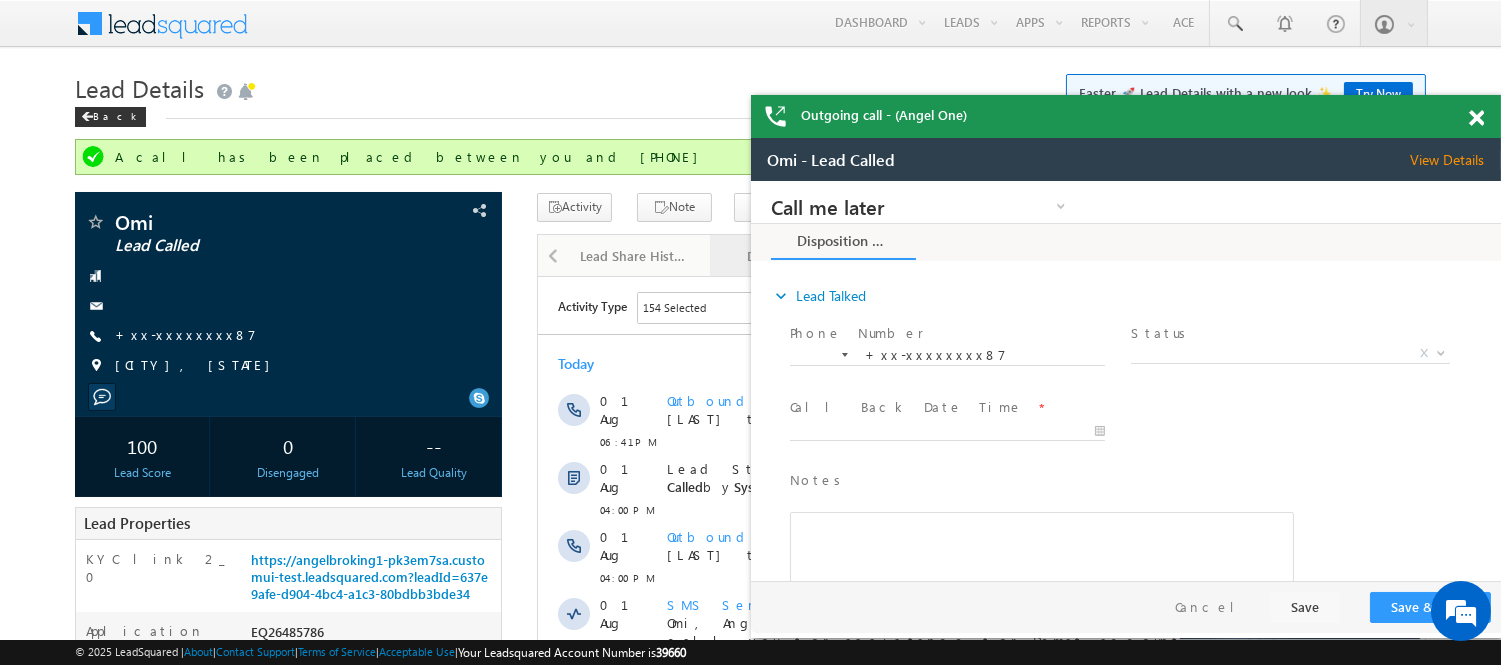scroll, scrollTop: 0, scrollLeft: 0, axis: both 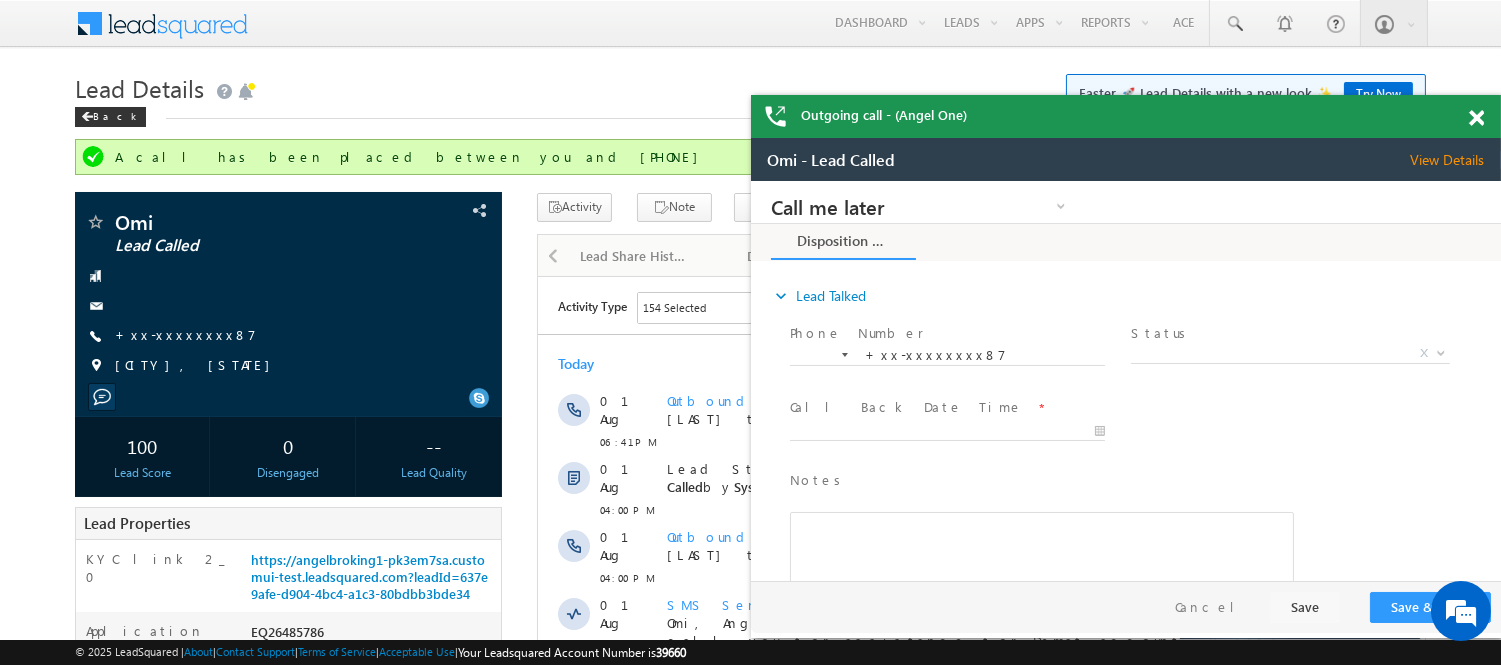 click at bounding box center (1476, 118) 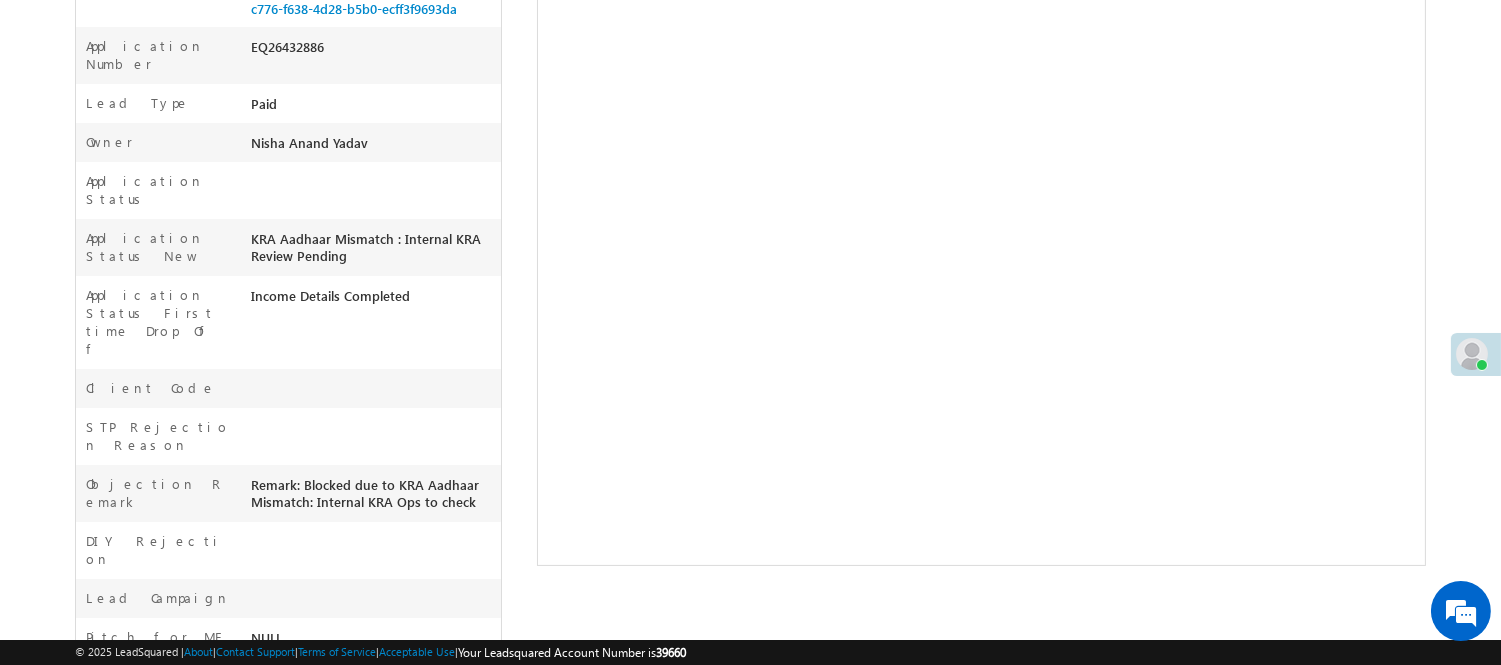scroll, scrollTop: 113, scrollLeft: 0, axis: vertical 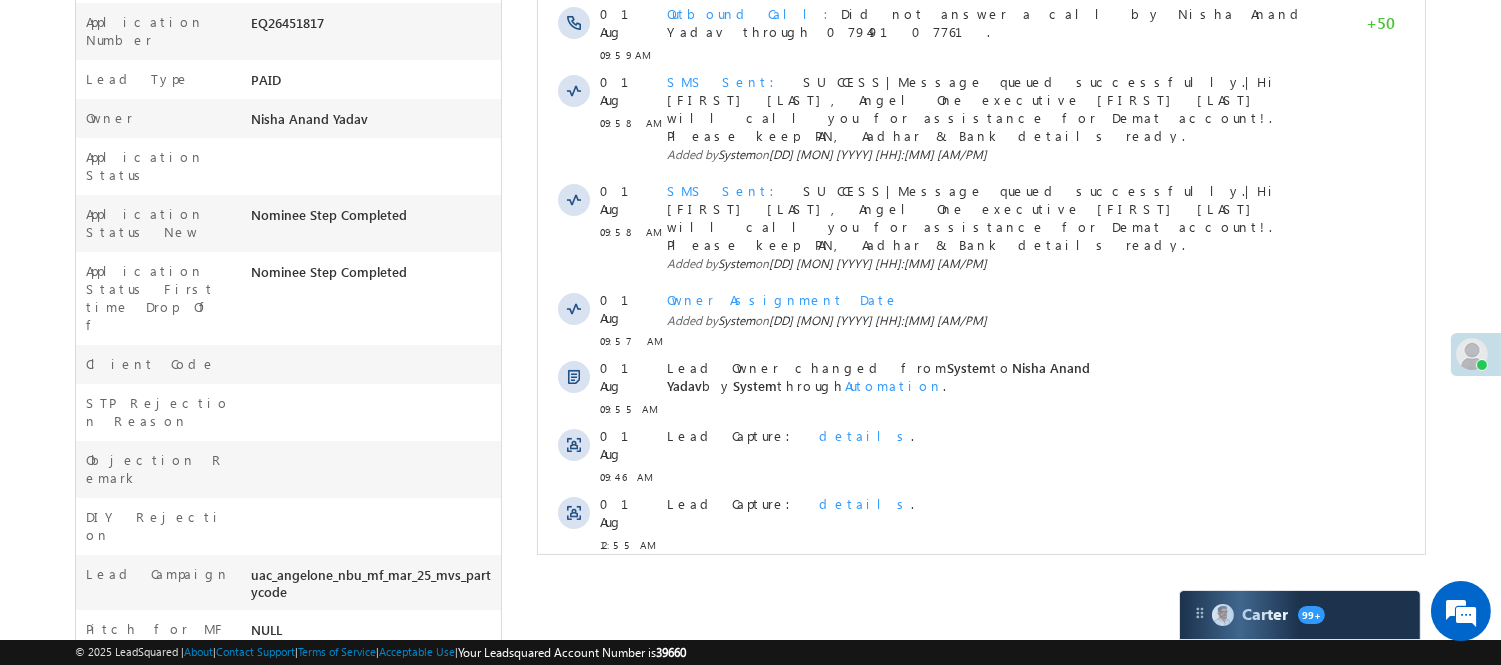 click on "Show More" at bounding box center [990, 589] 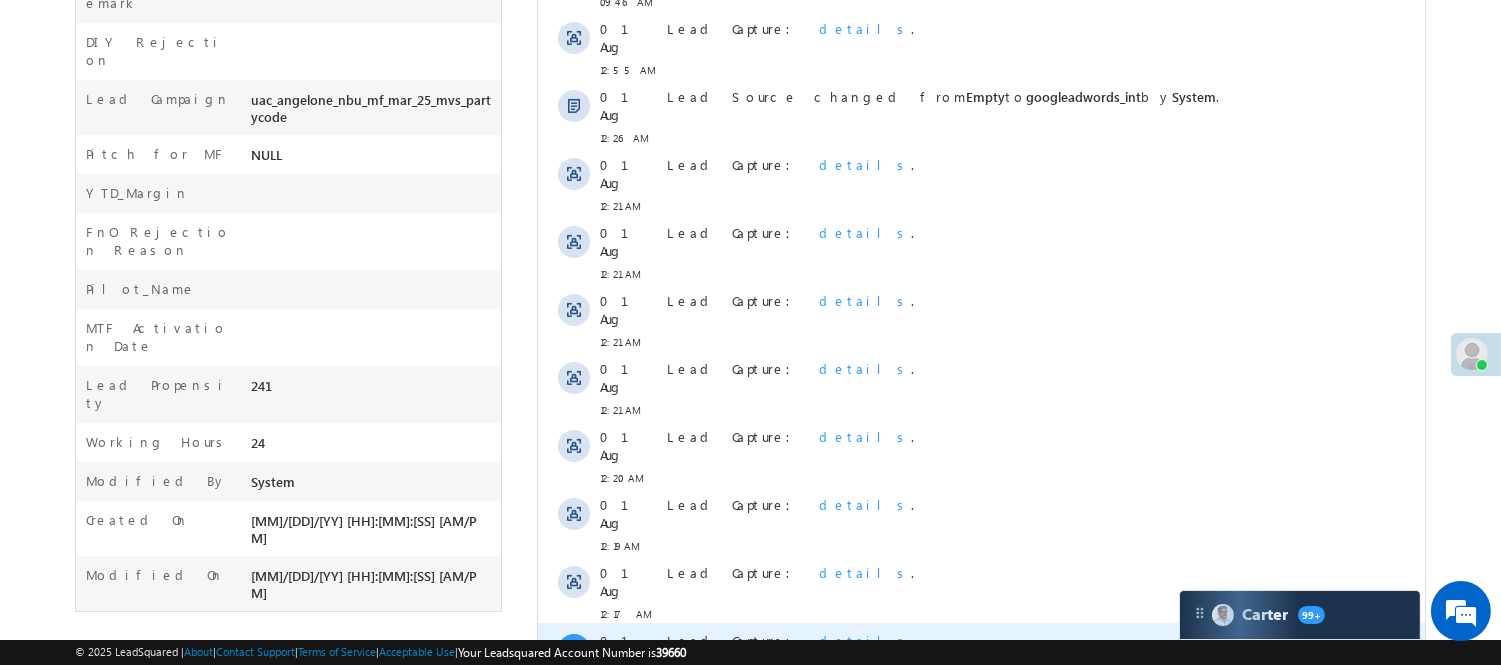 scroll, scrollTop: 1066, scrollLeft: 0, axis: vertical 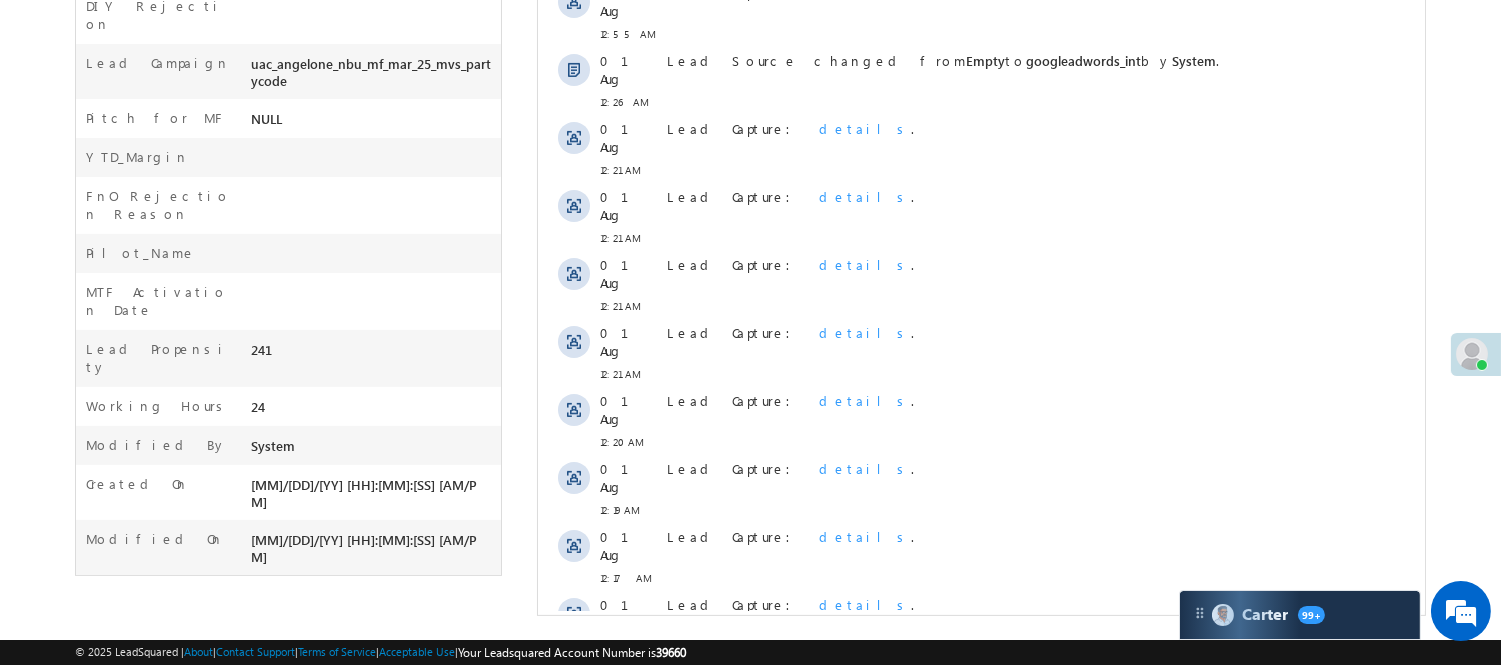 click on "Show More" at bounding box center (990, 758) 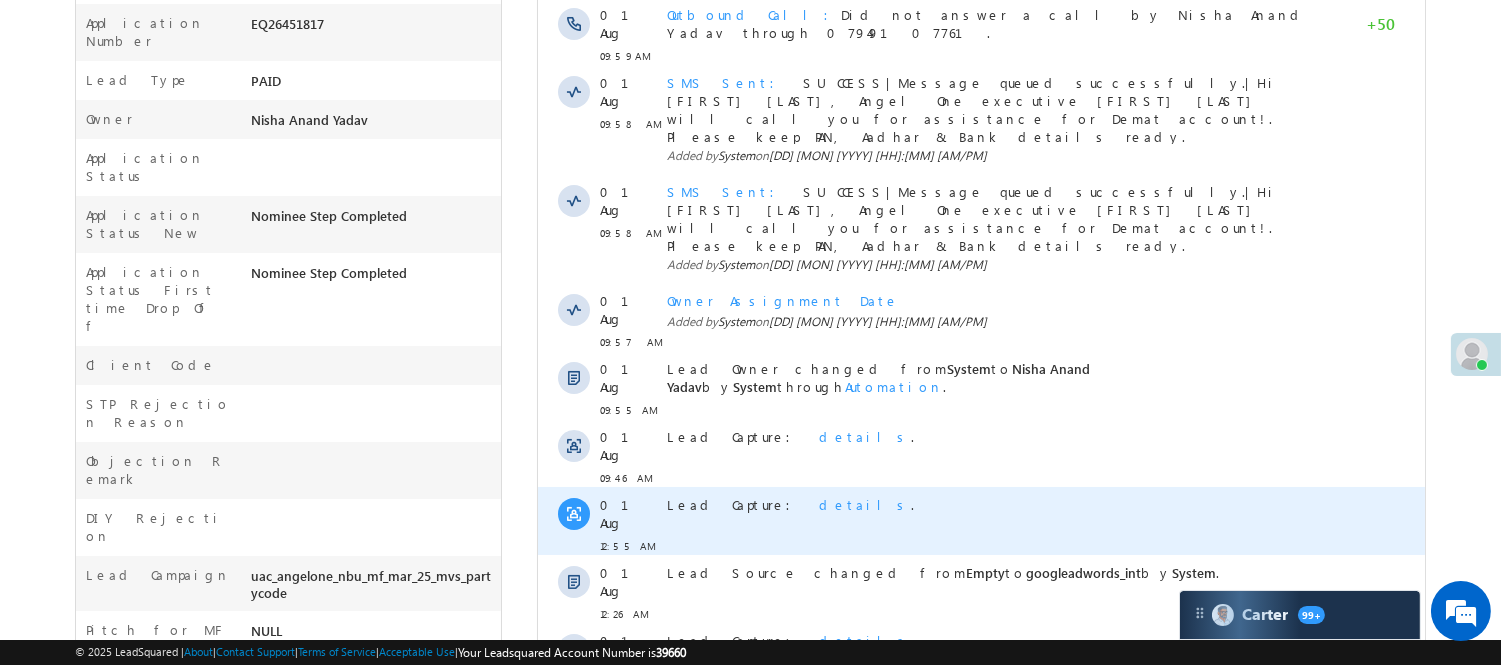 scroll, scrollTop: 297, scrollLeft: 0, axis: vertical 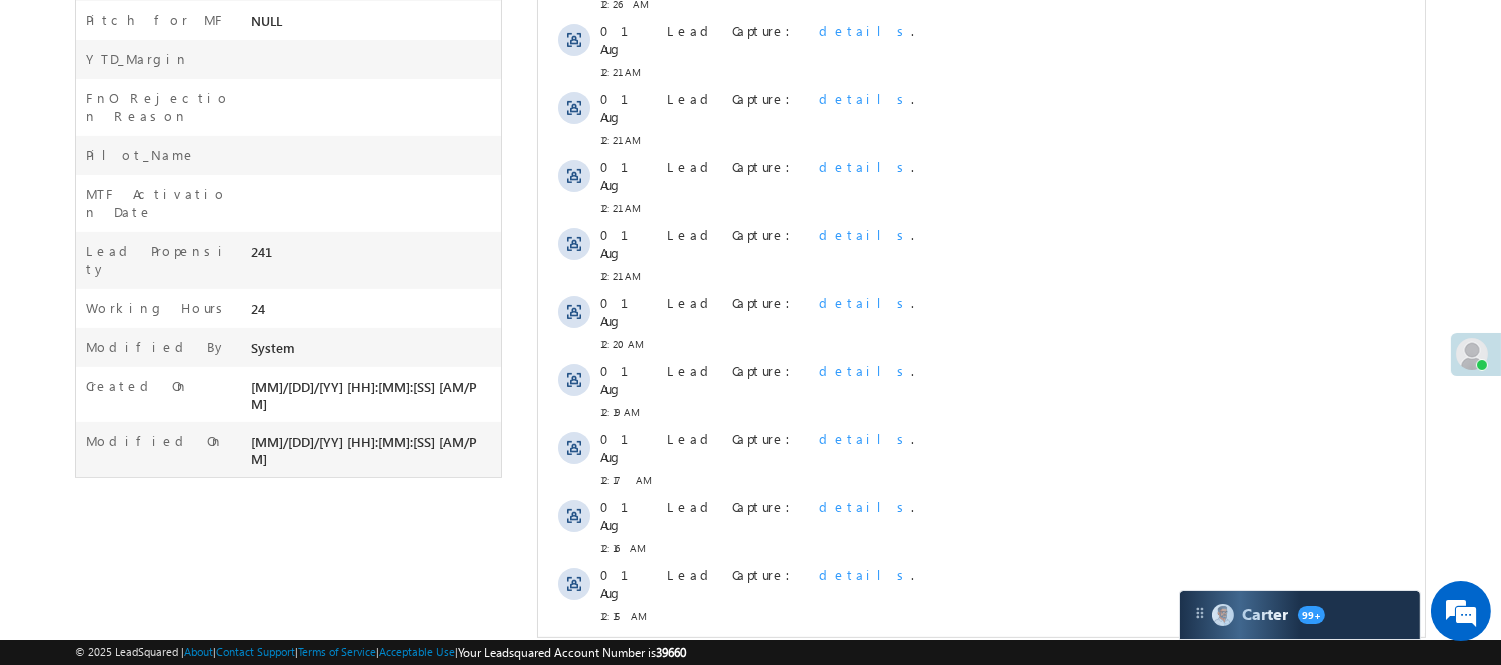 drag, startPoint x: 1502, startPoint y: 180, endPoint x: 1516, endPoint y: 180, distance: 14 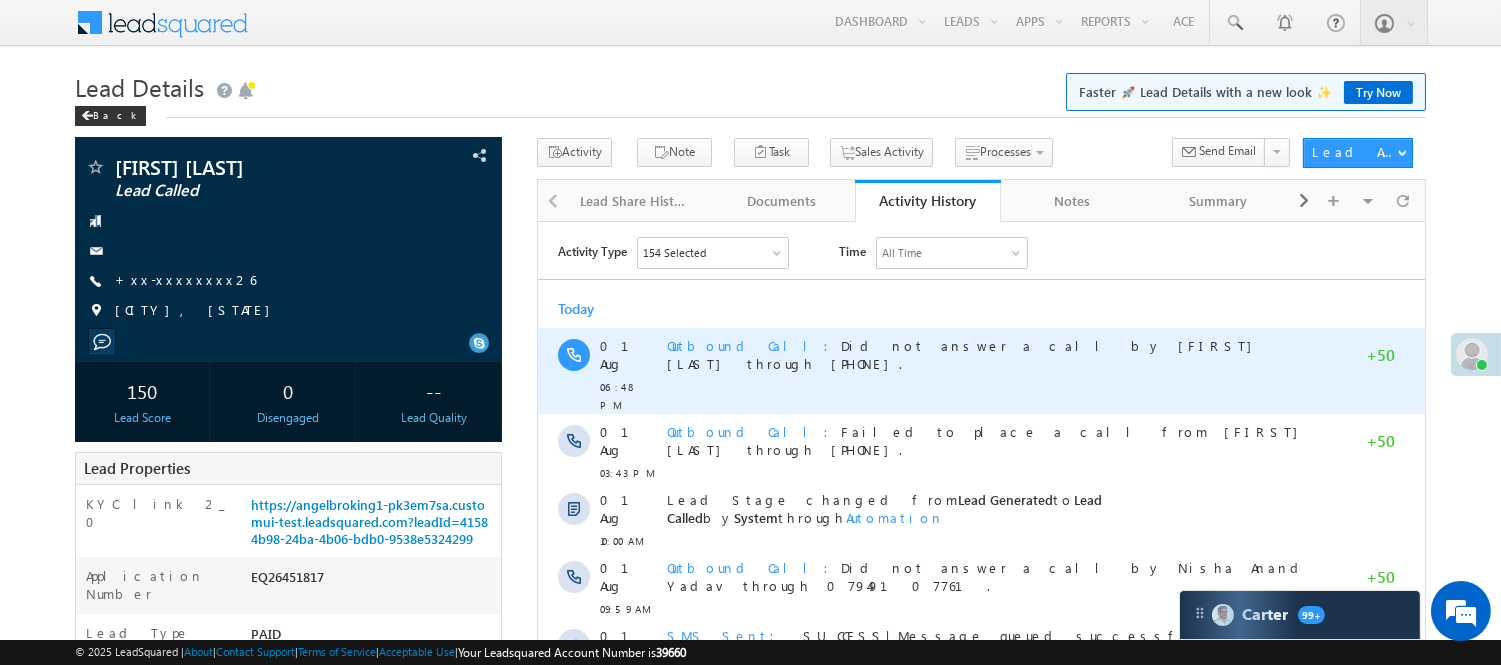 scroll, scrollTop: 0, scrollLeft: 0, axis: both 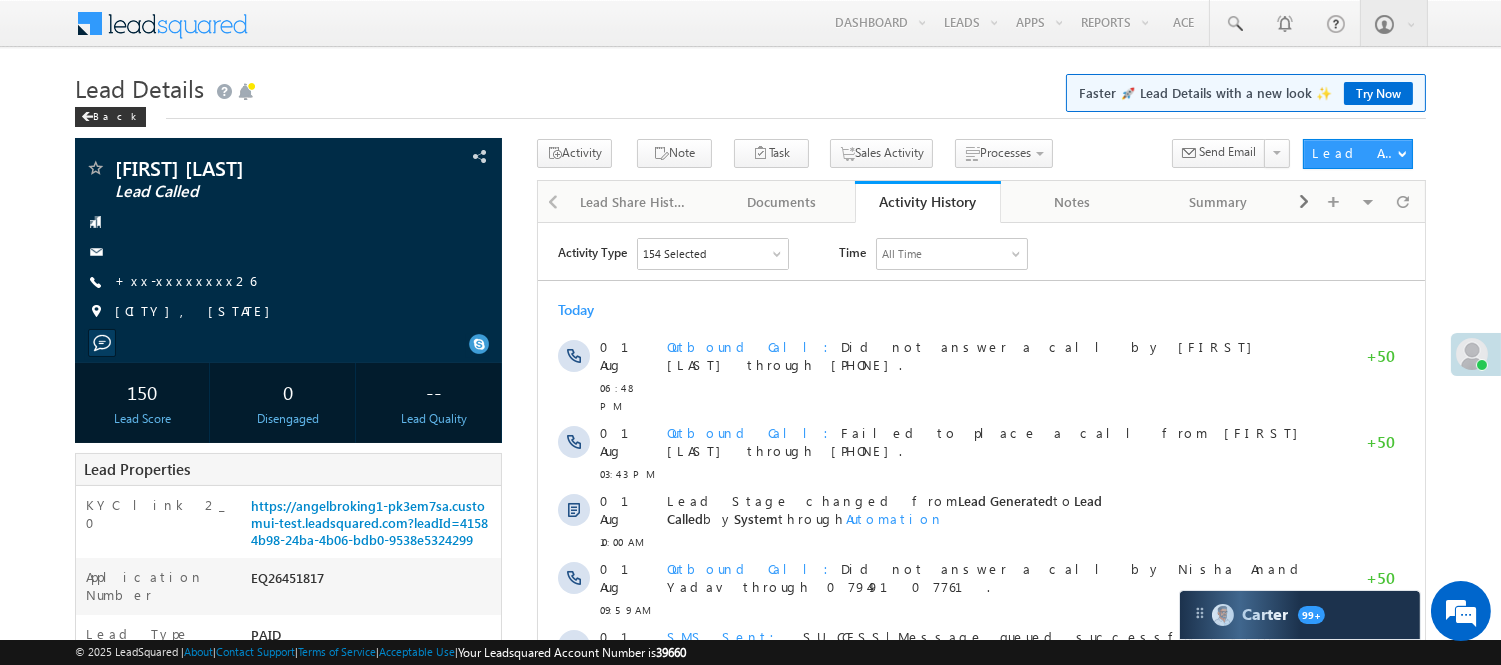 click on "Back" at bounding box center (750, 112) 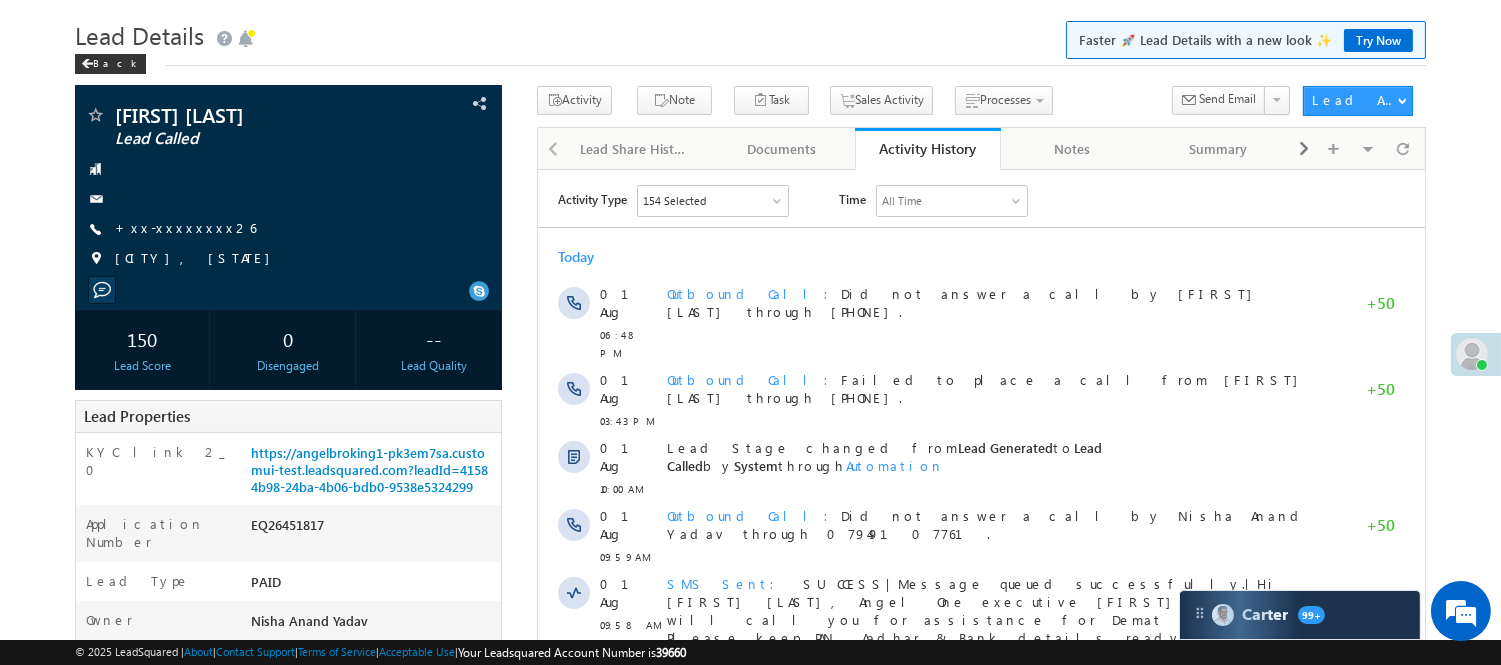 scroll, scrollTop: 0, scrollLeft: 0, axis: both 